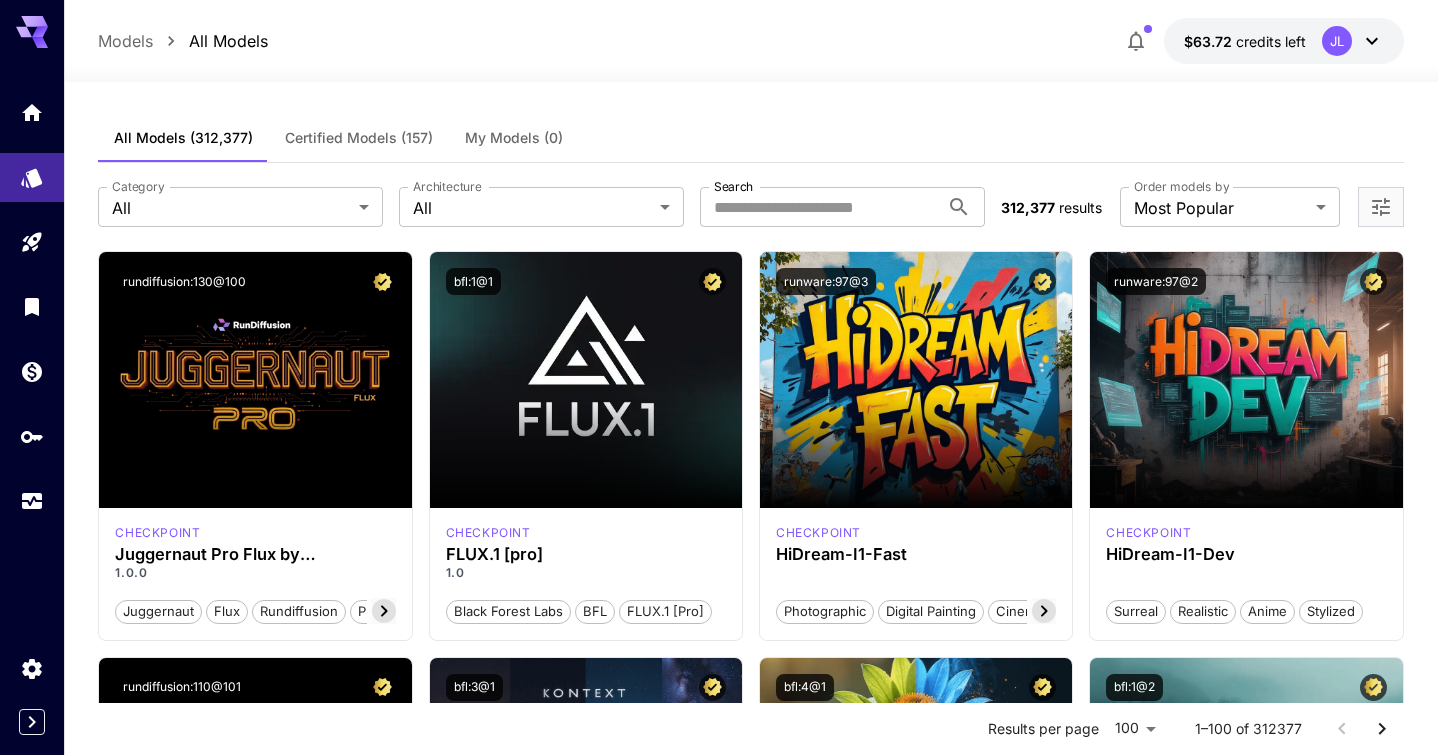 scroll, scrollTop: 1899, scrollLeft: 0, axis: vertical 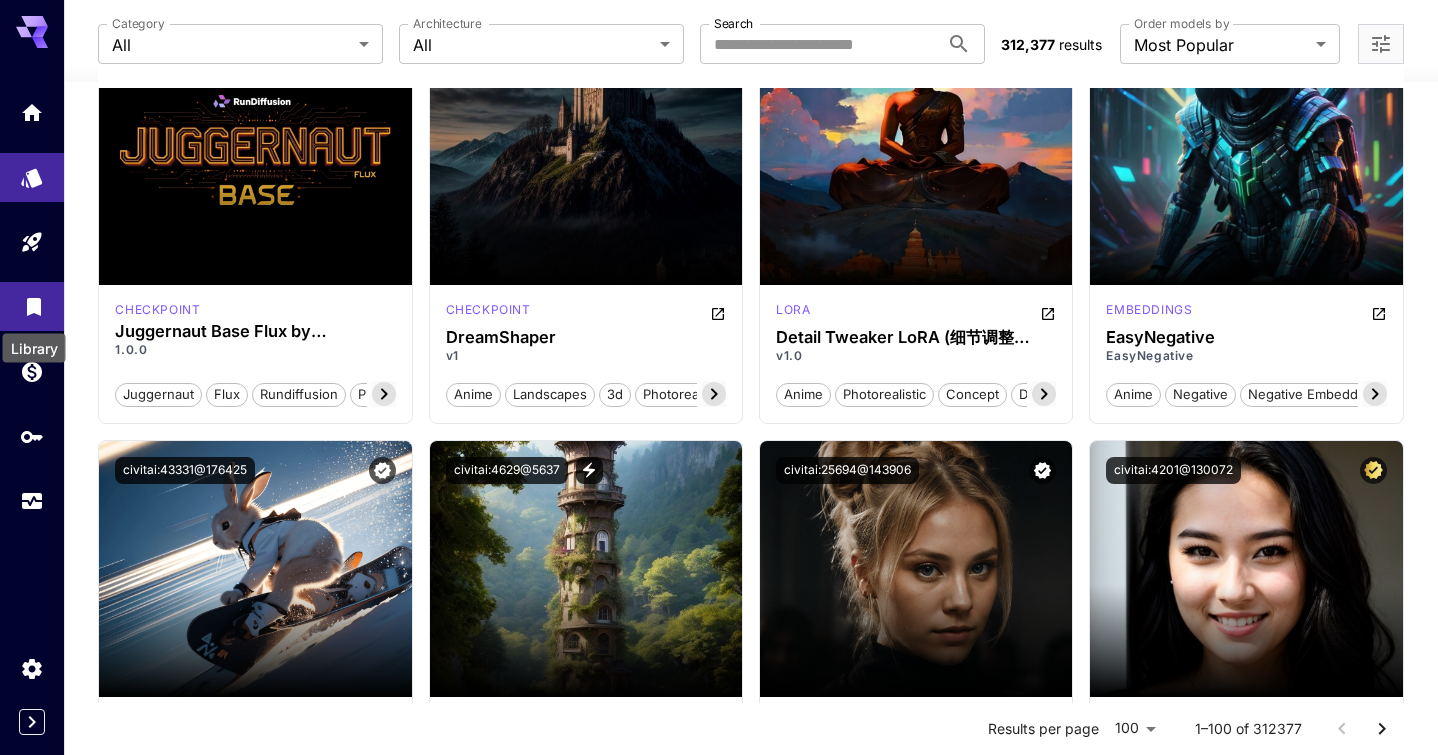 click 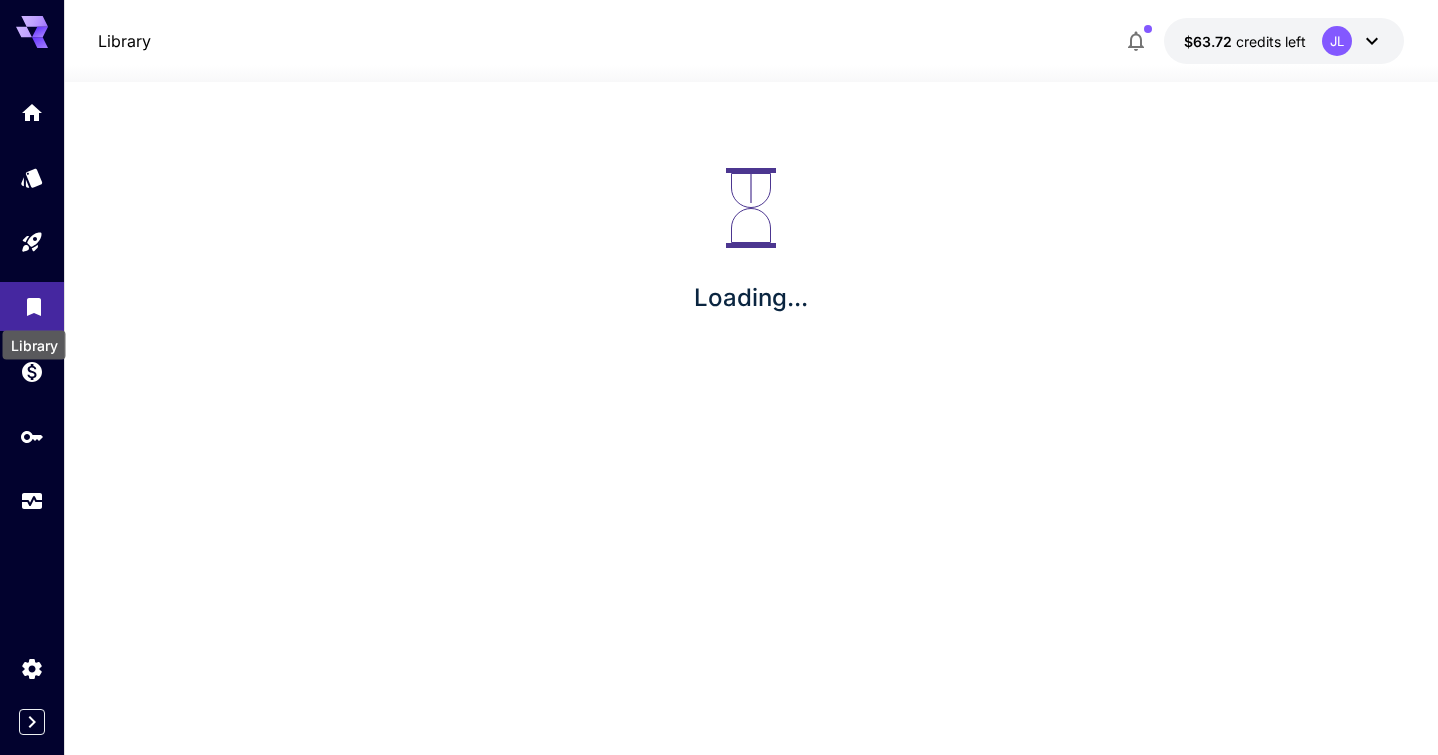 scroll, scrollTop: 0, scrollLeft: 0, axis: both 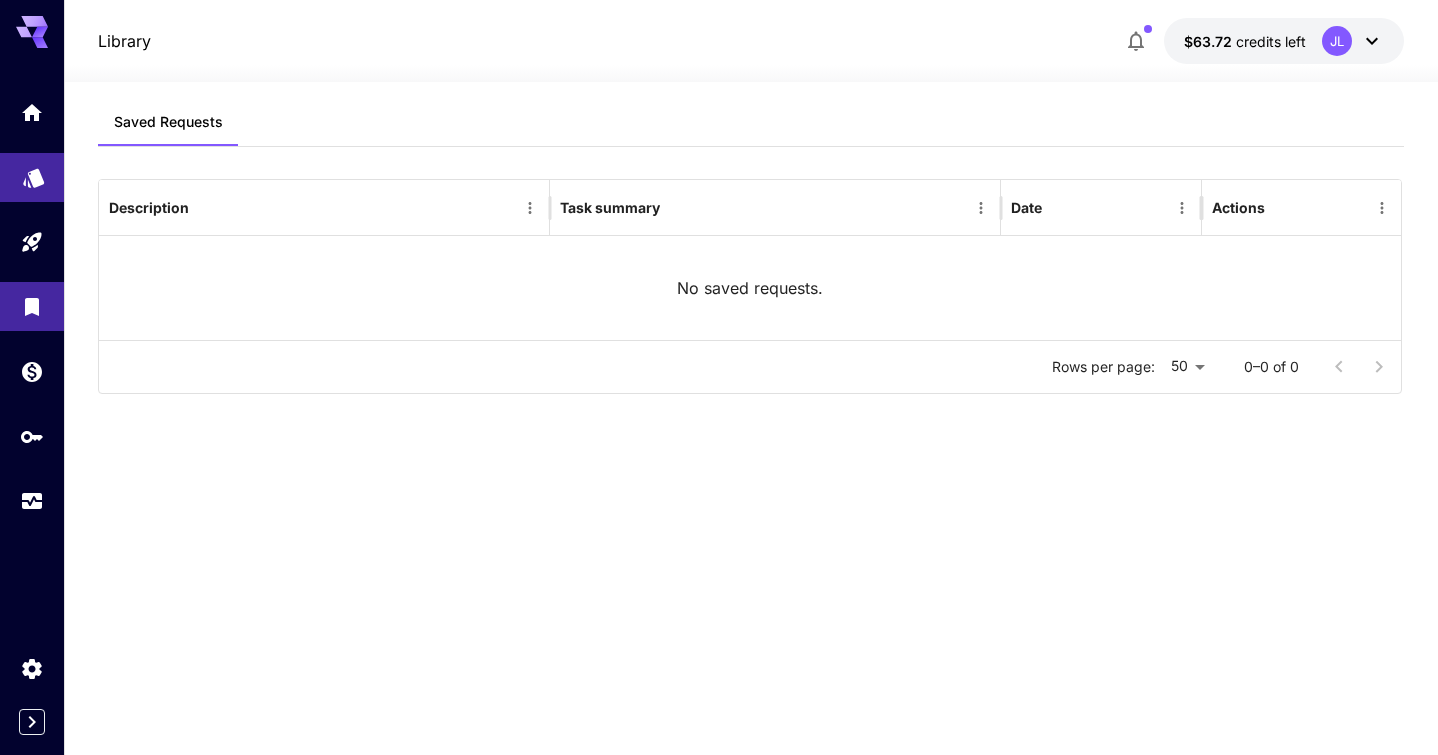 click 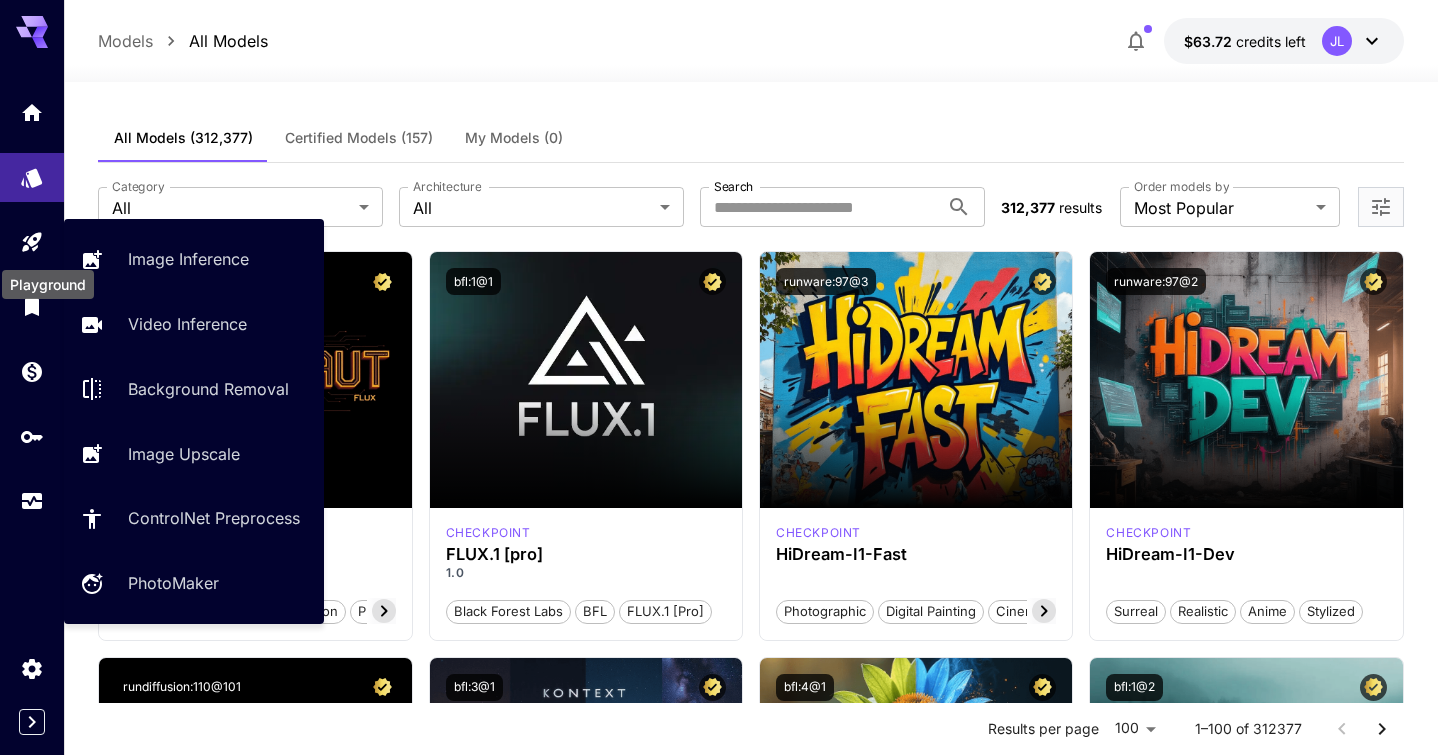 click on "Playground" at bounding box center [48, 278] 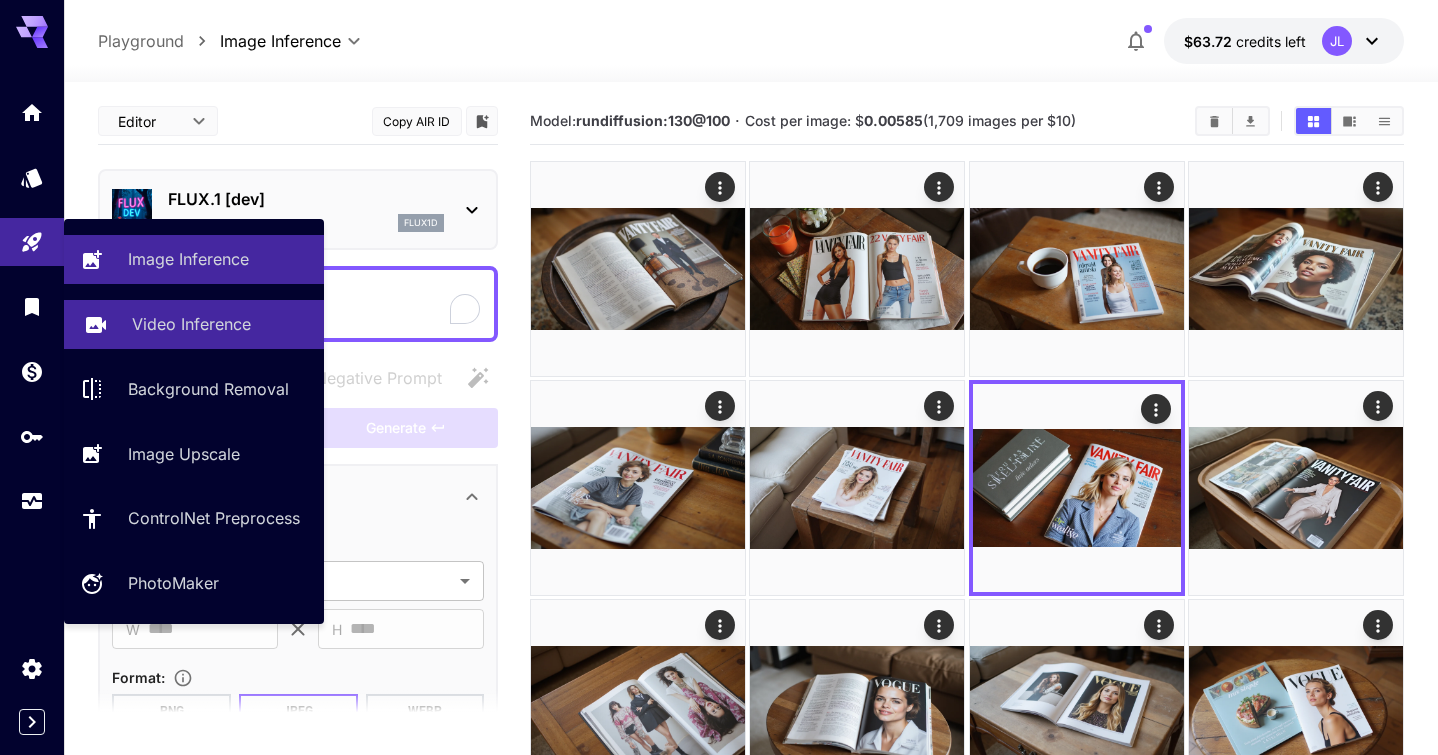 click on "Video Inference" at bounding box center [191, 324] 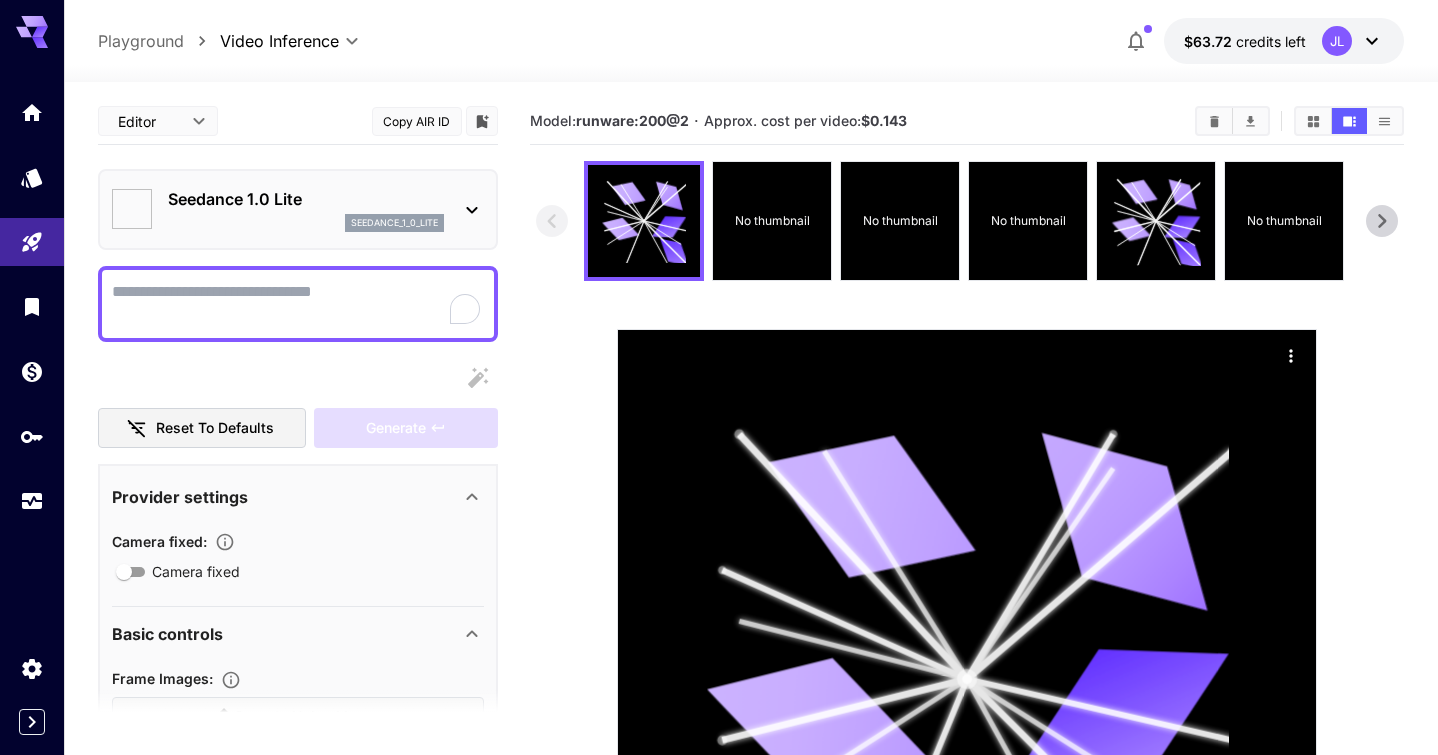 type on "*" 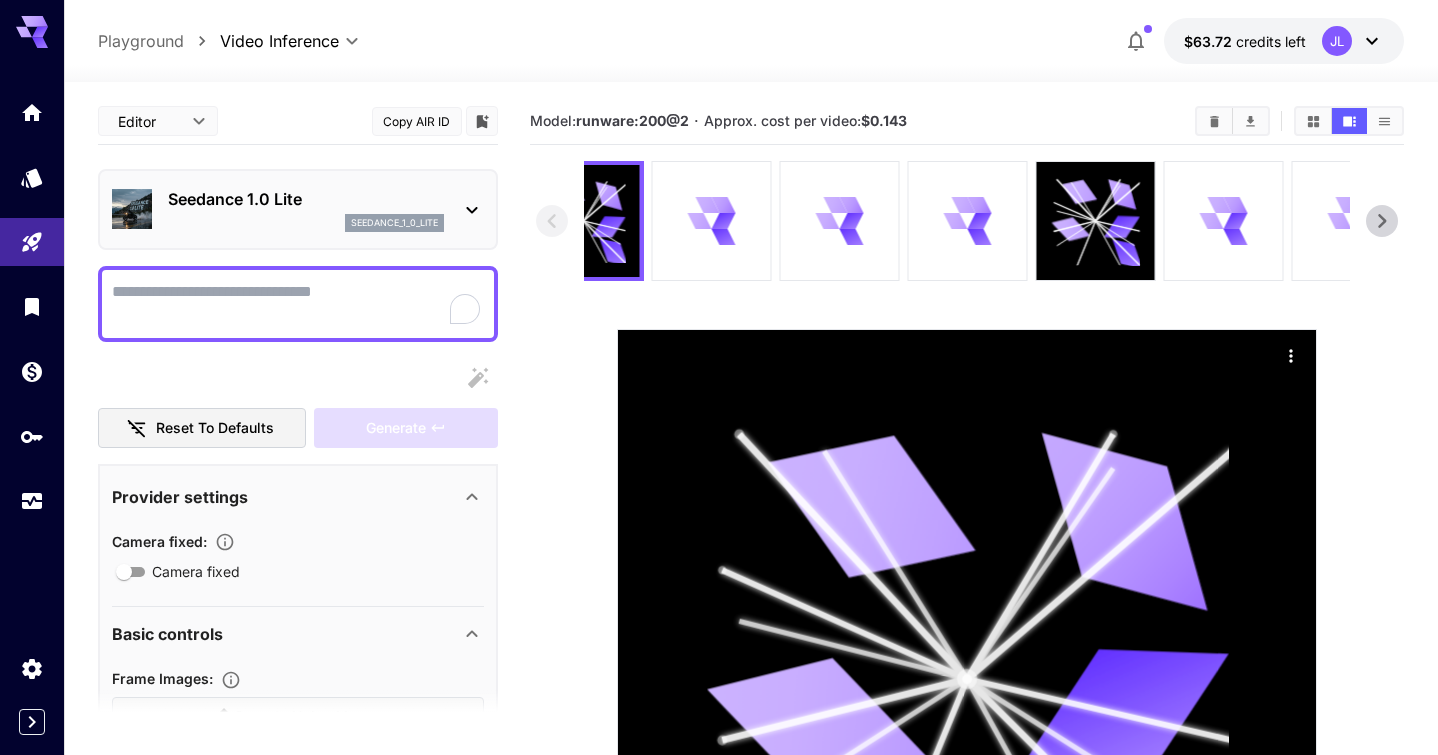 click on "Seedance 1.0 Lite" at bounding box center [306, 199] 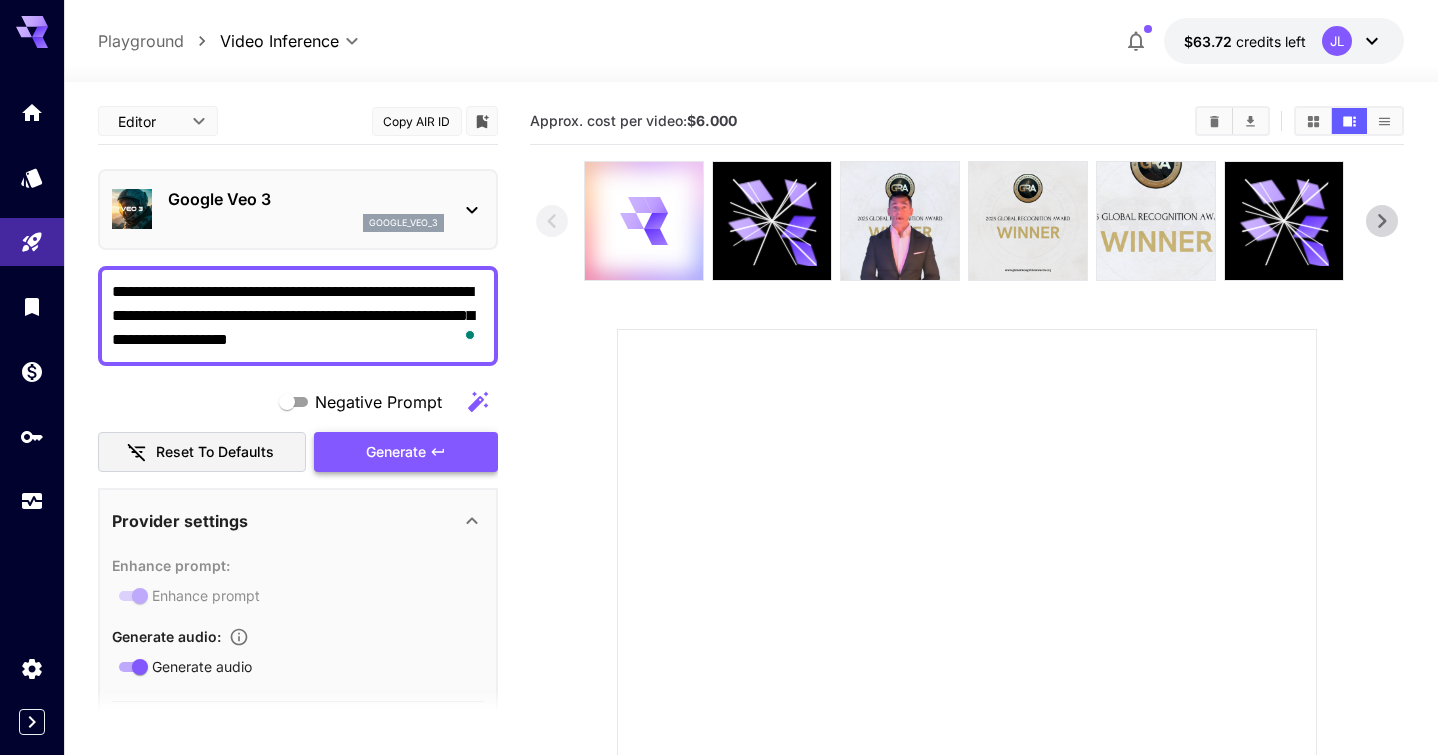scroll, scrollTop: 0, scrollLeft: 0, axis: both 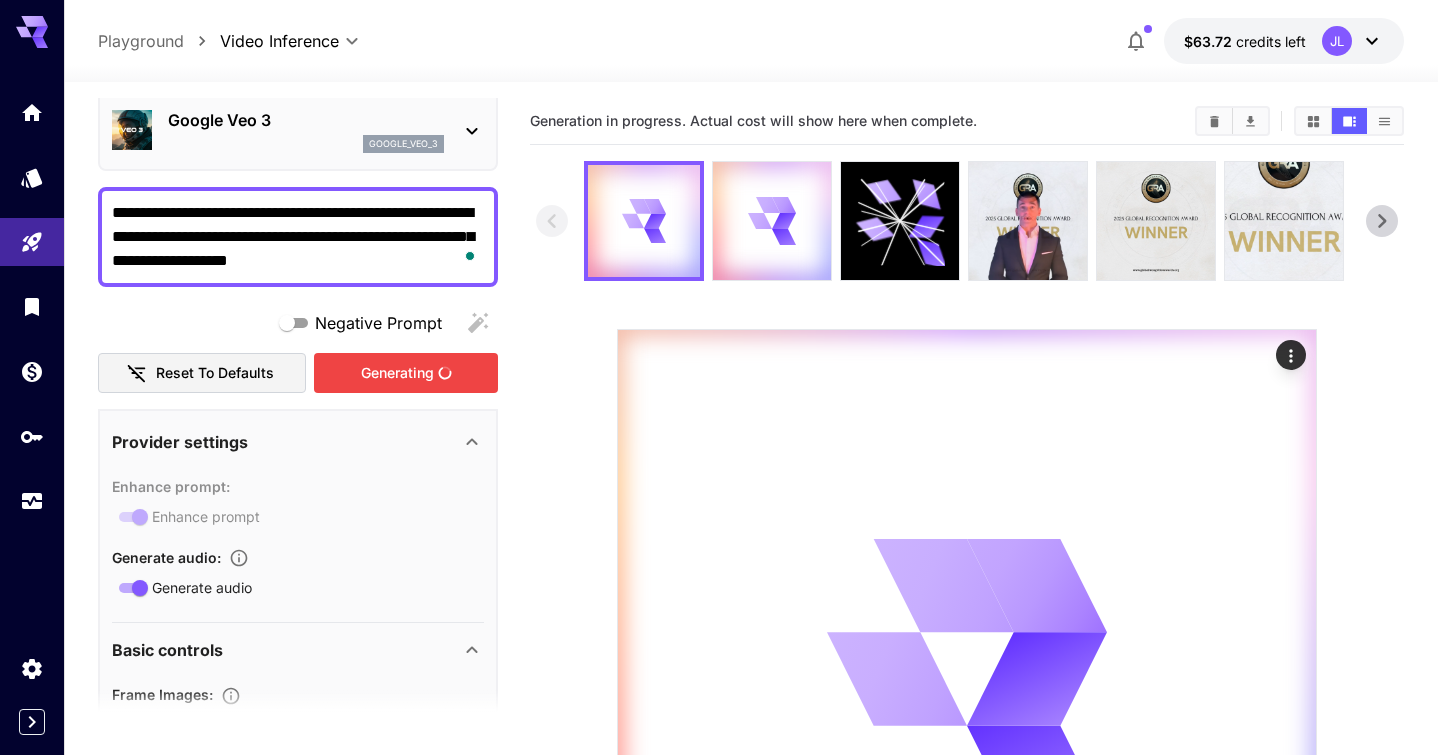 click on "Generating" at bounding box center [406, 373] 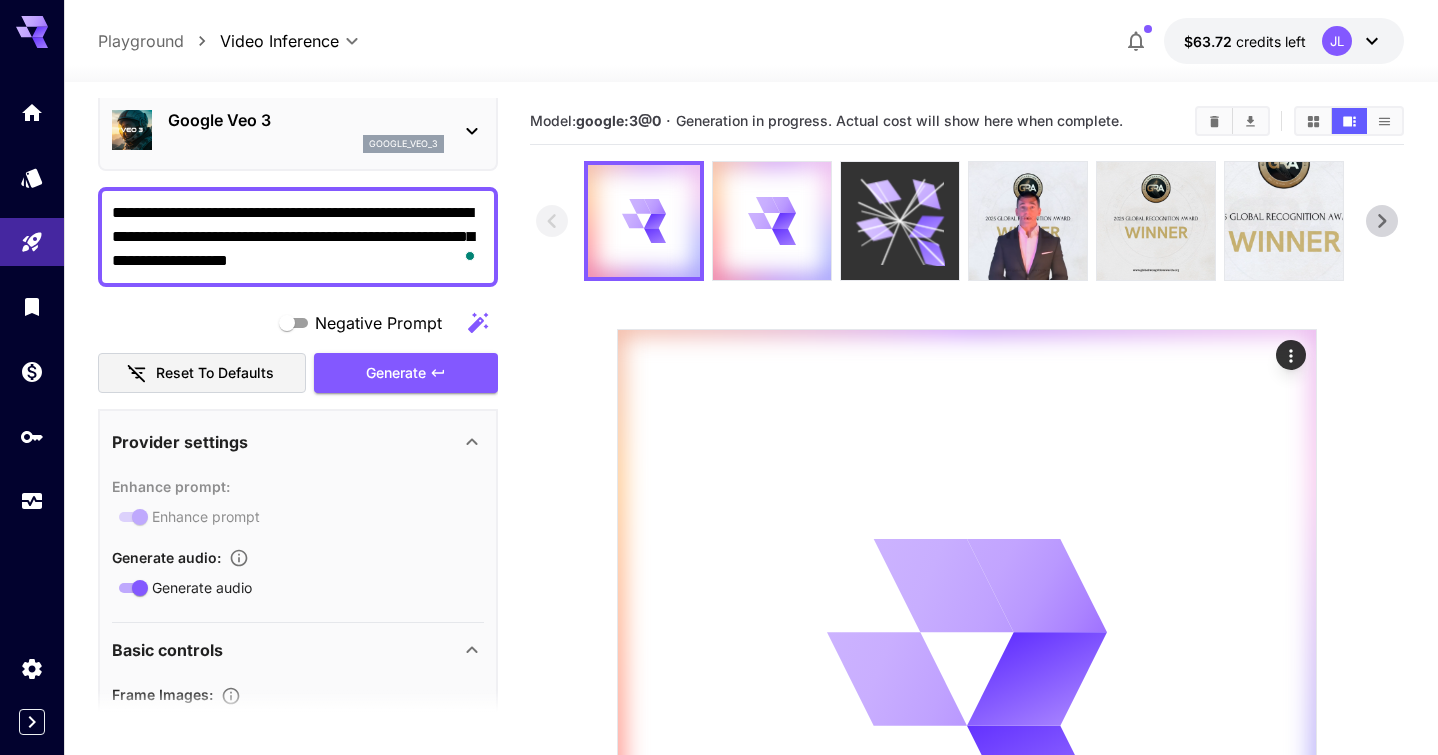 click 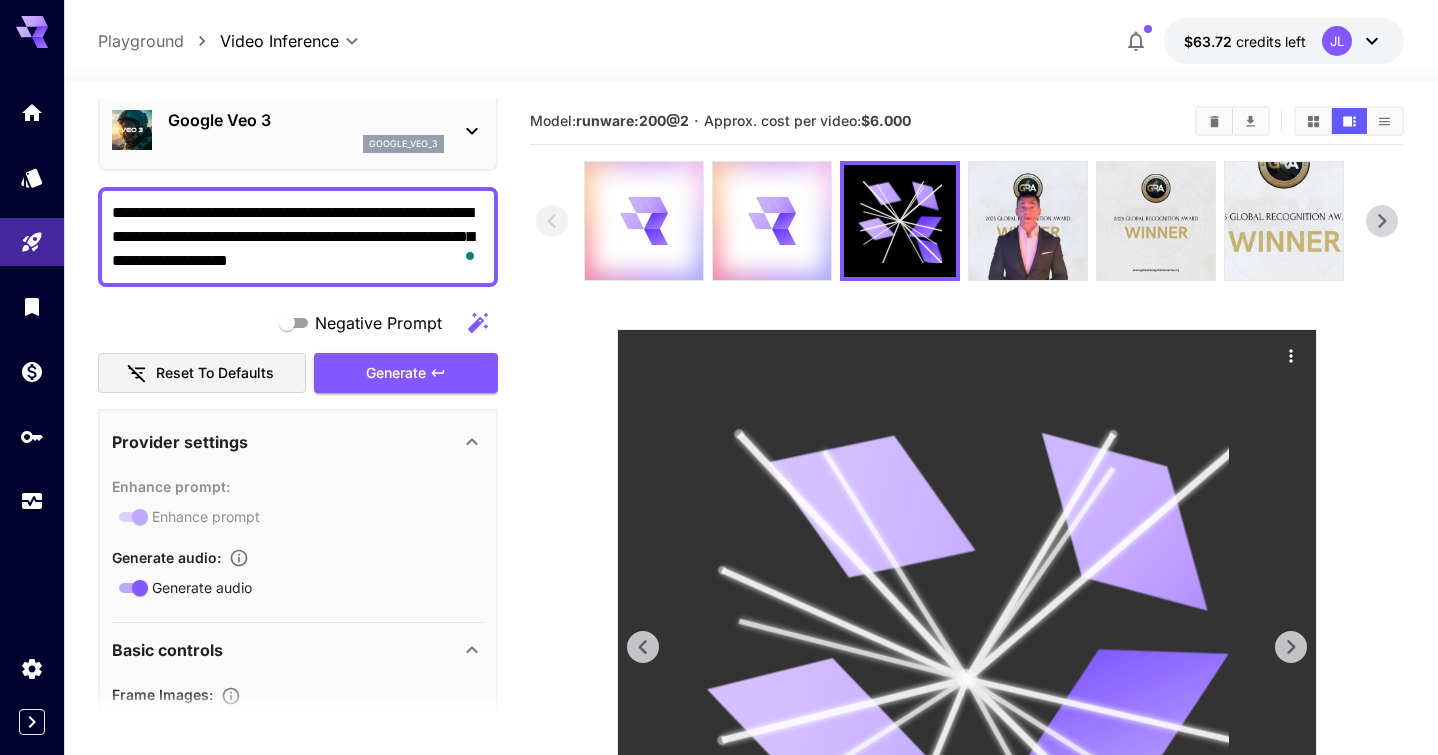 click 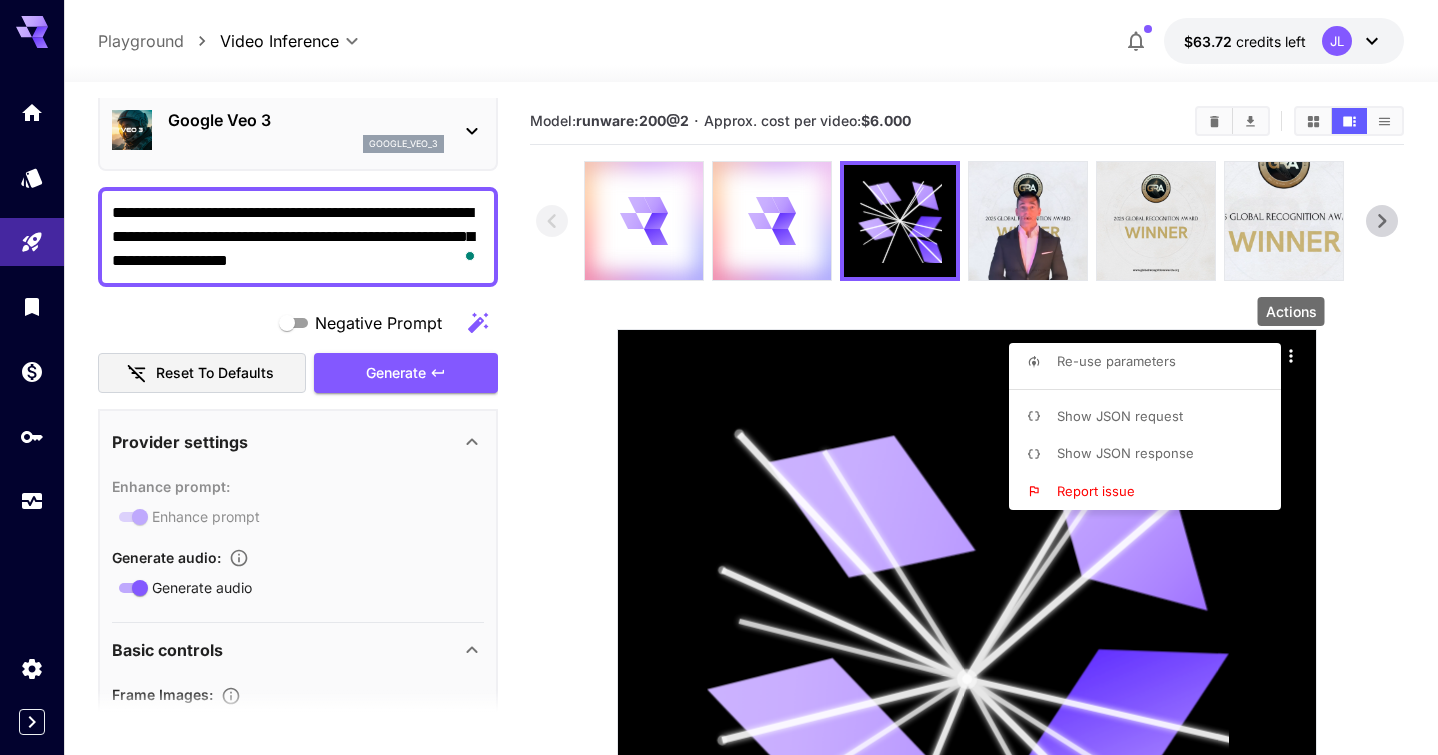 click on "Re-use parameters" at bounding box center (1151, 362) 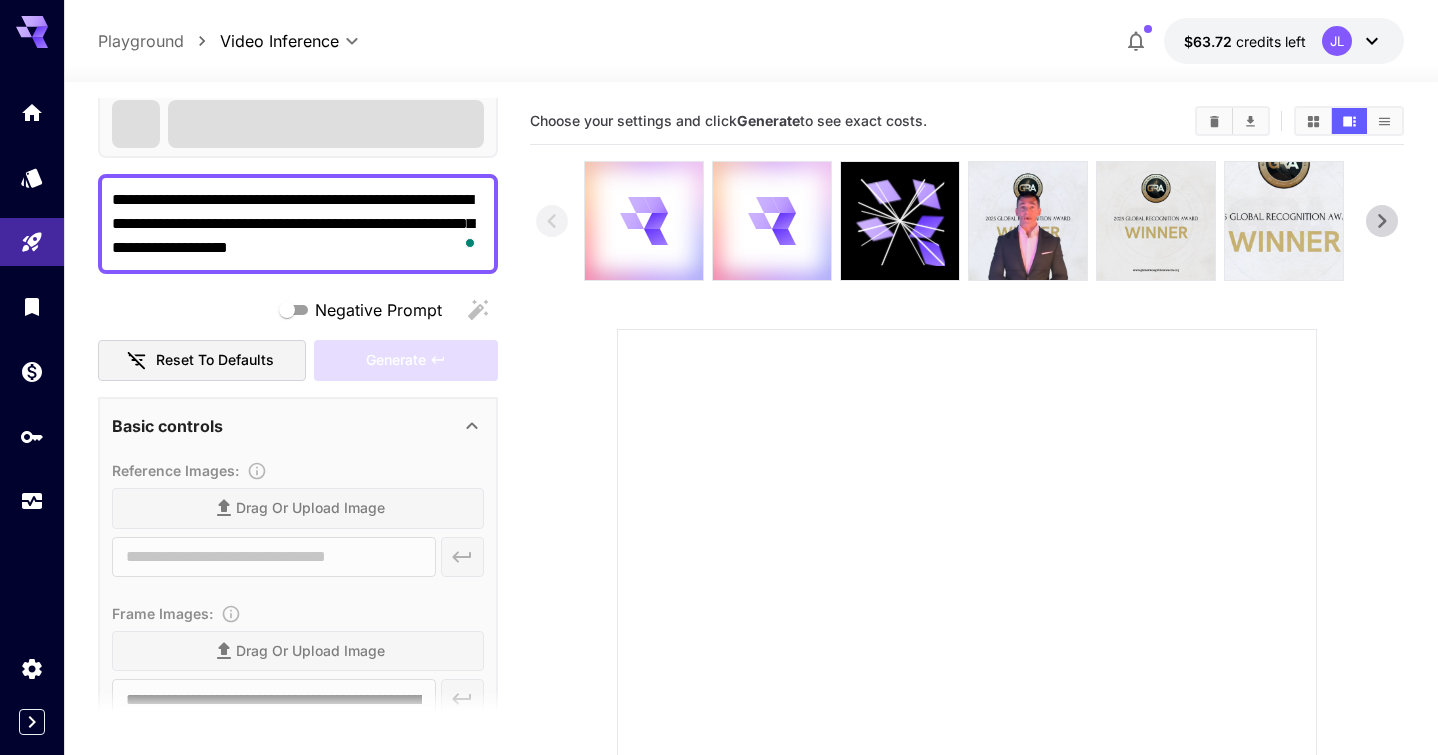 type on "**********" 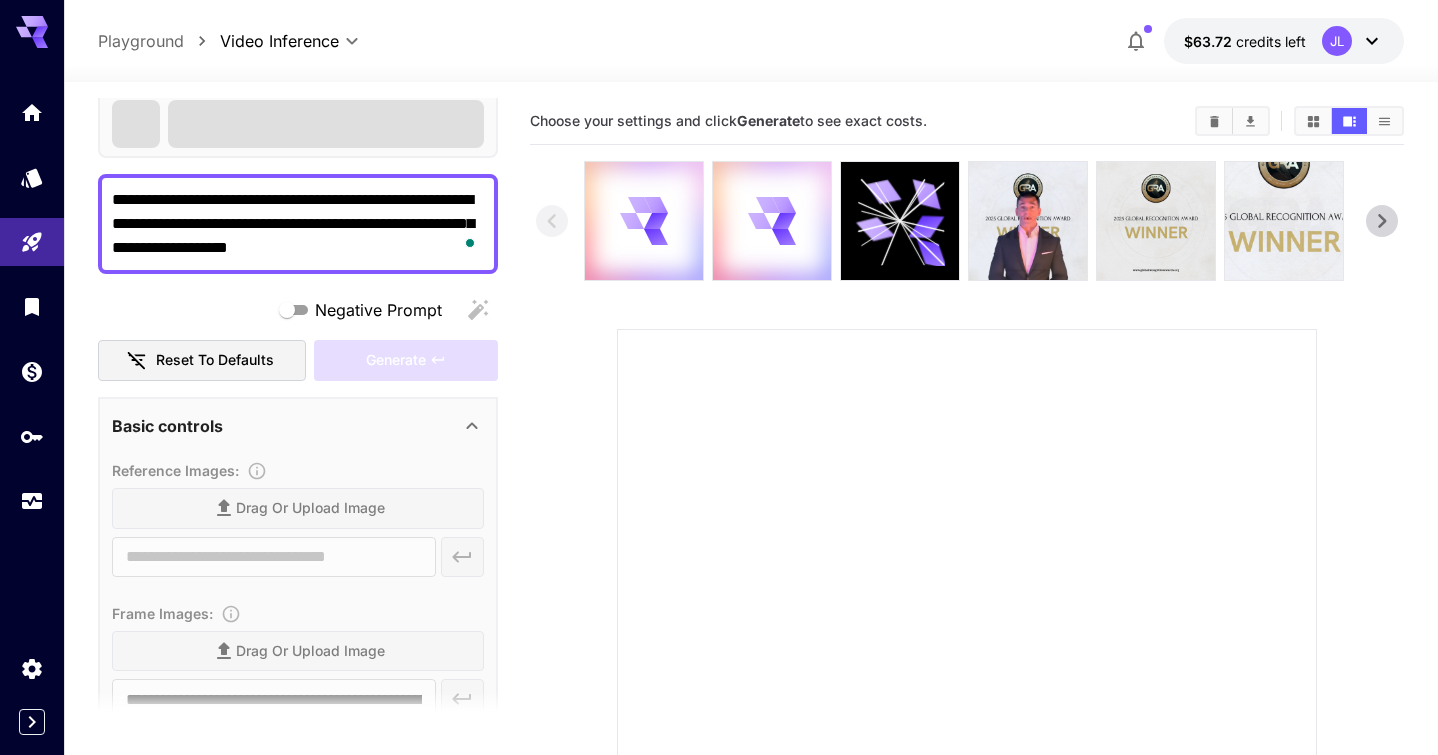 type on "***" 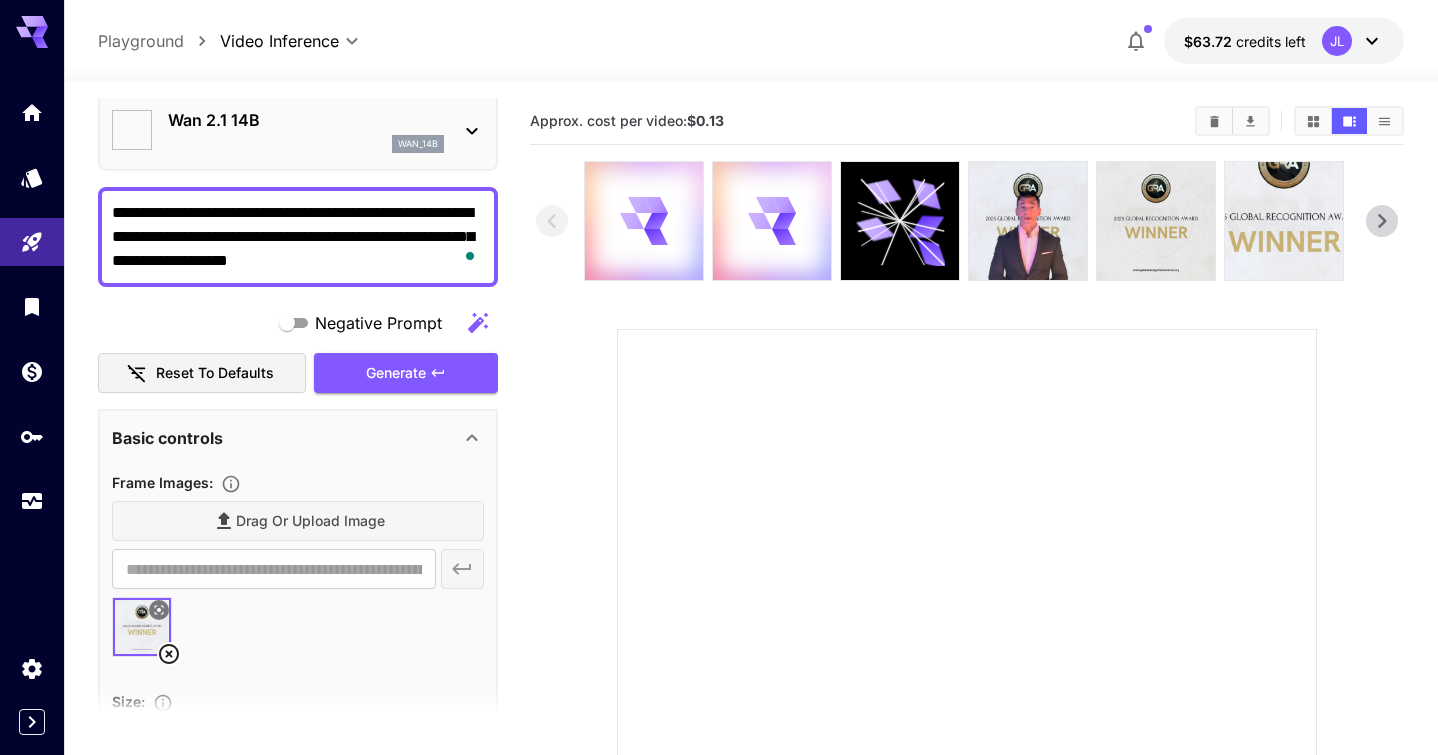 scroll, scrollTop: 110, scrollLeft: 0, axis: vertical 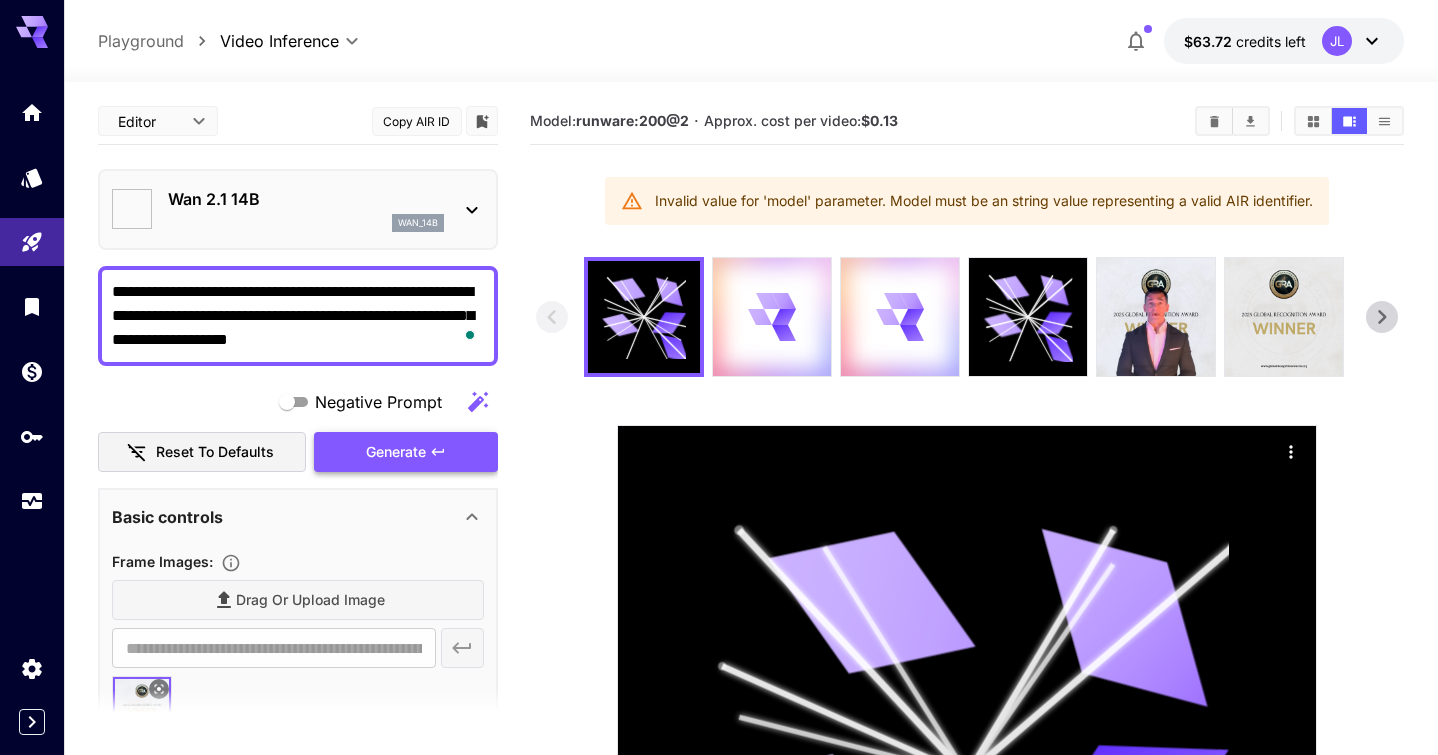 click 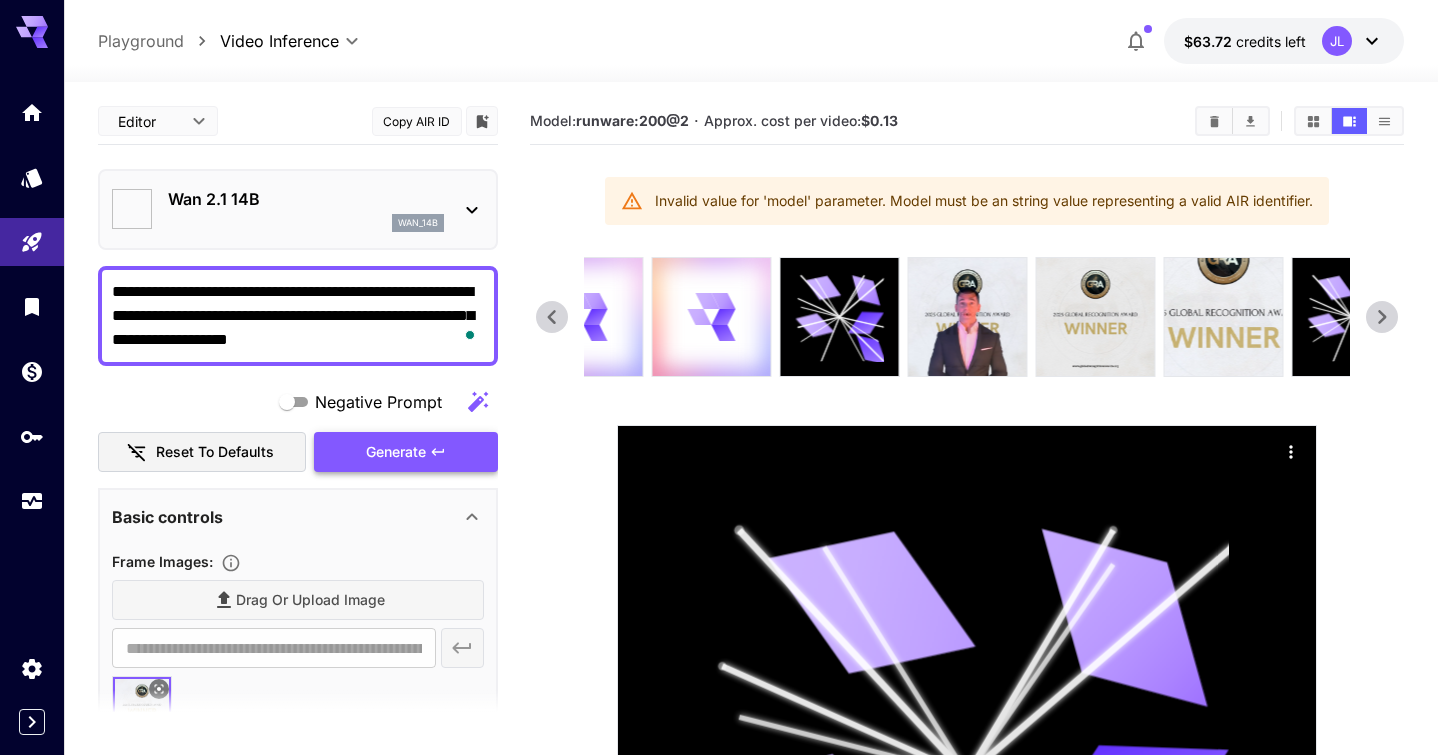 click 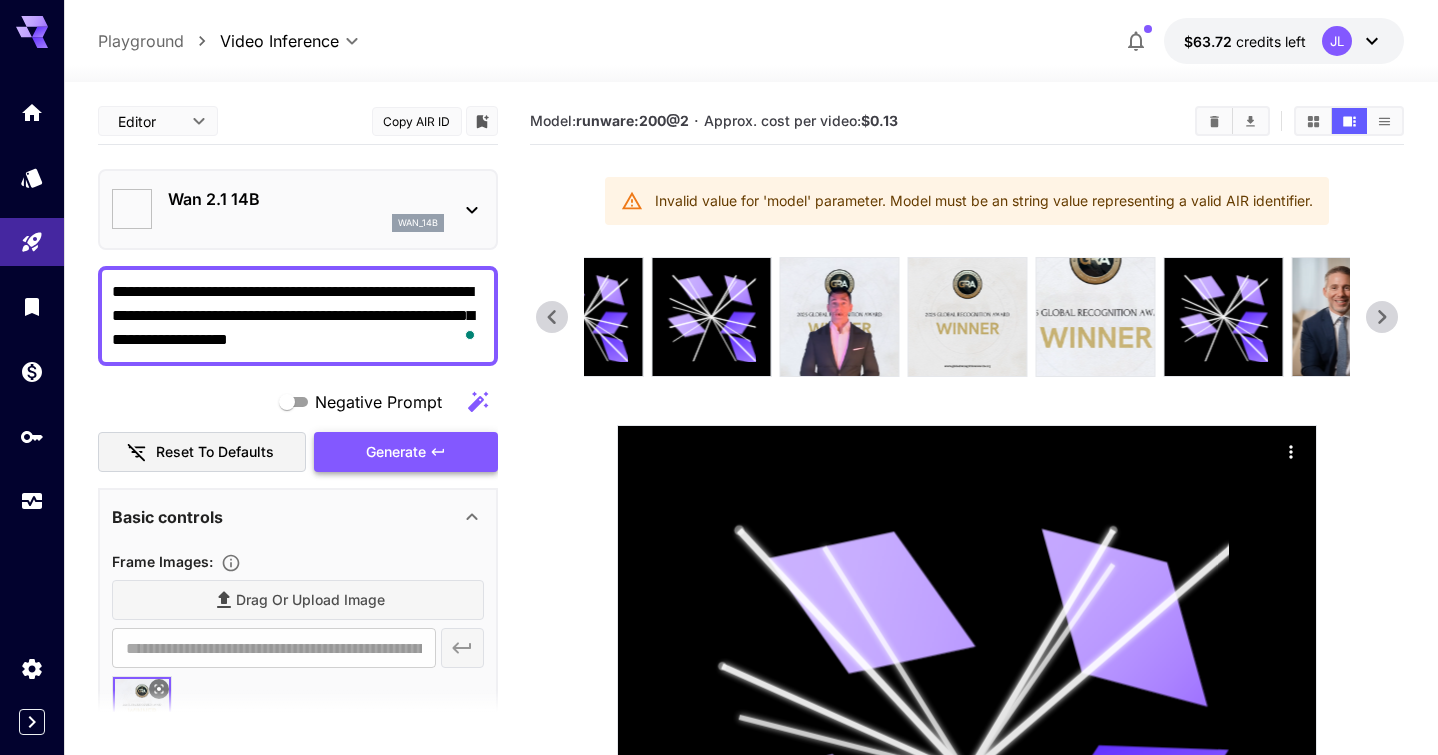click 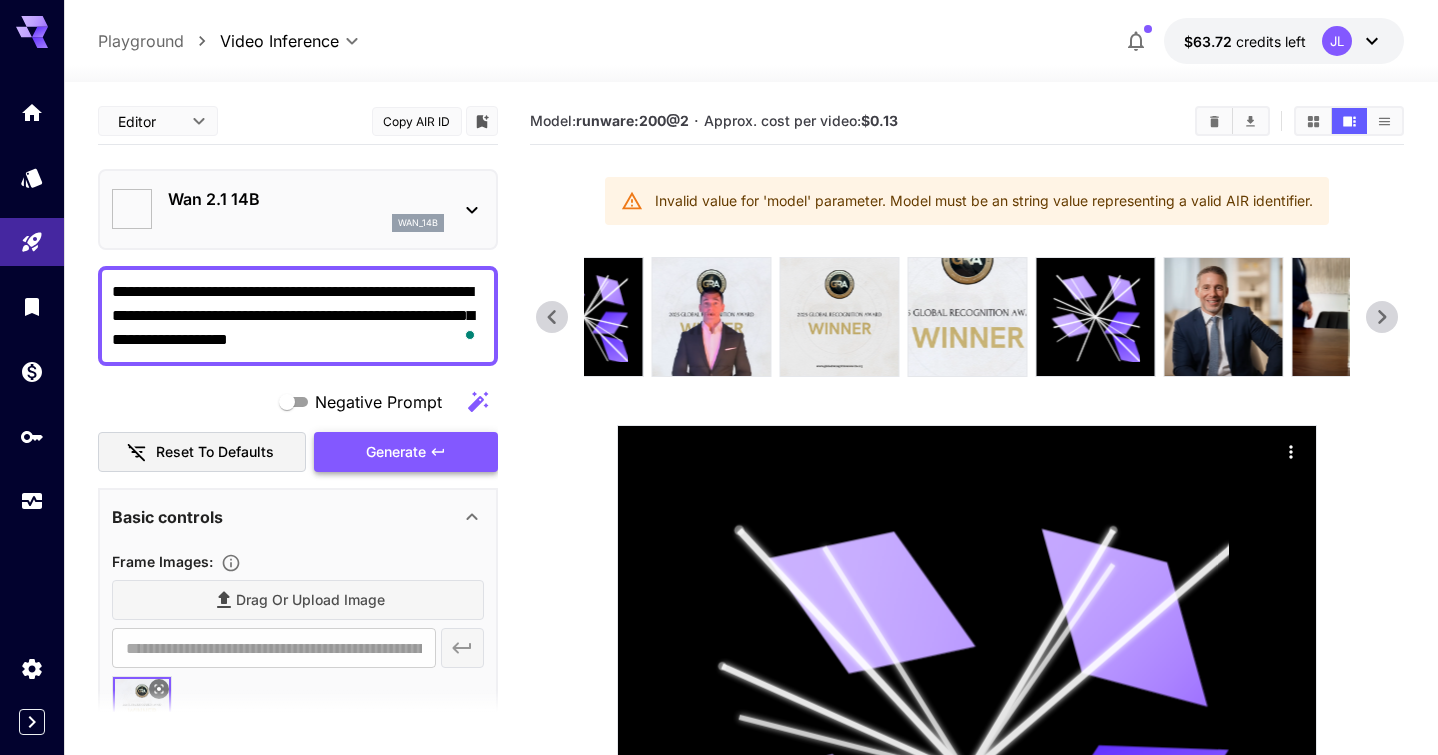 click 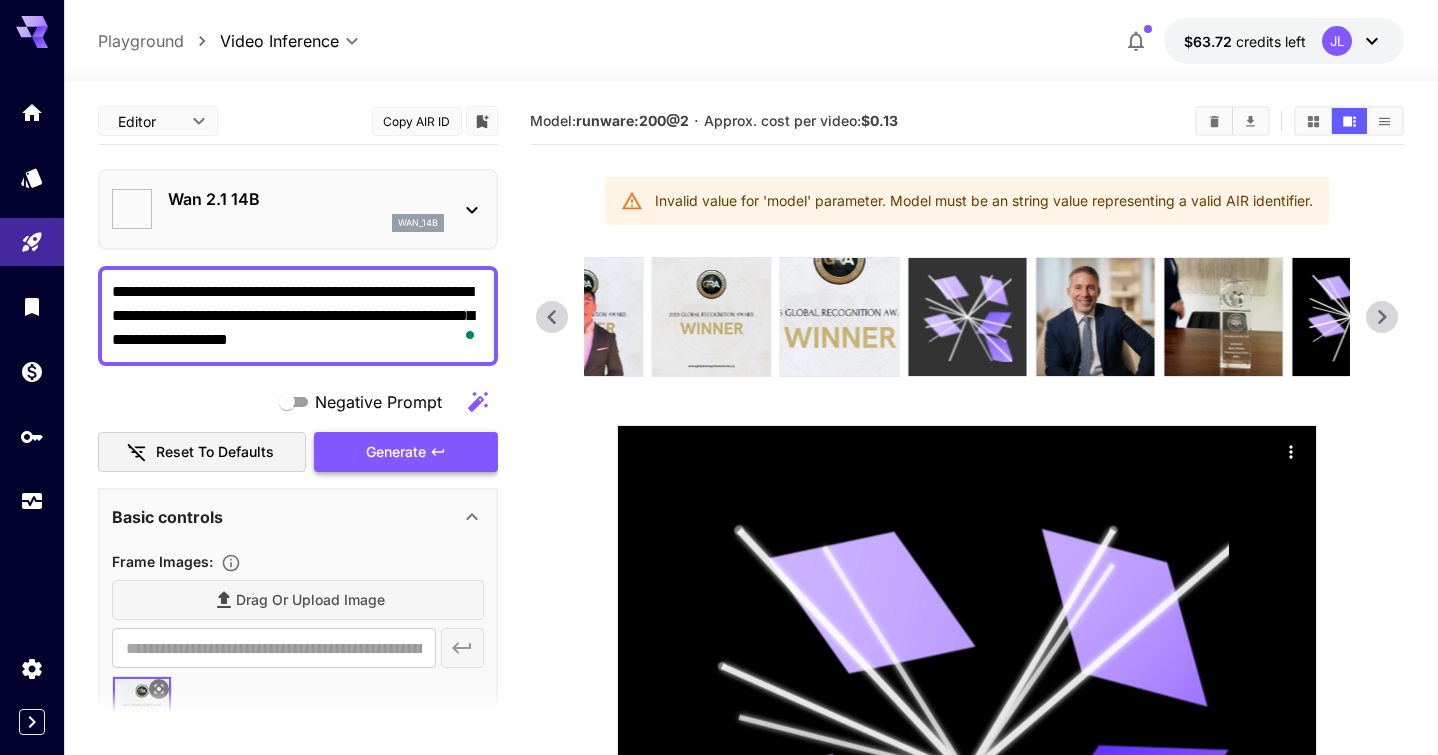 click 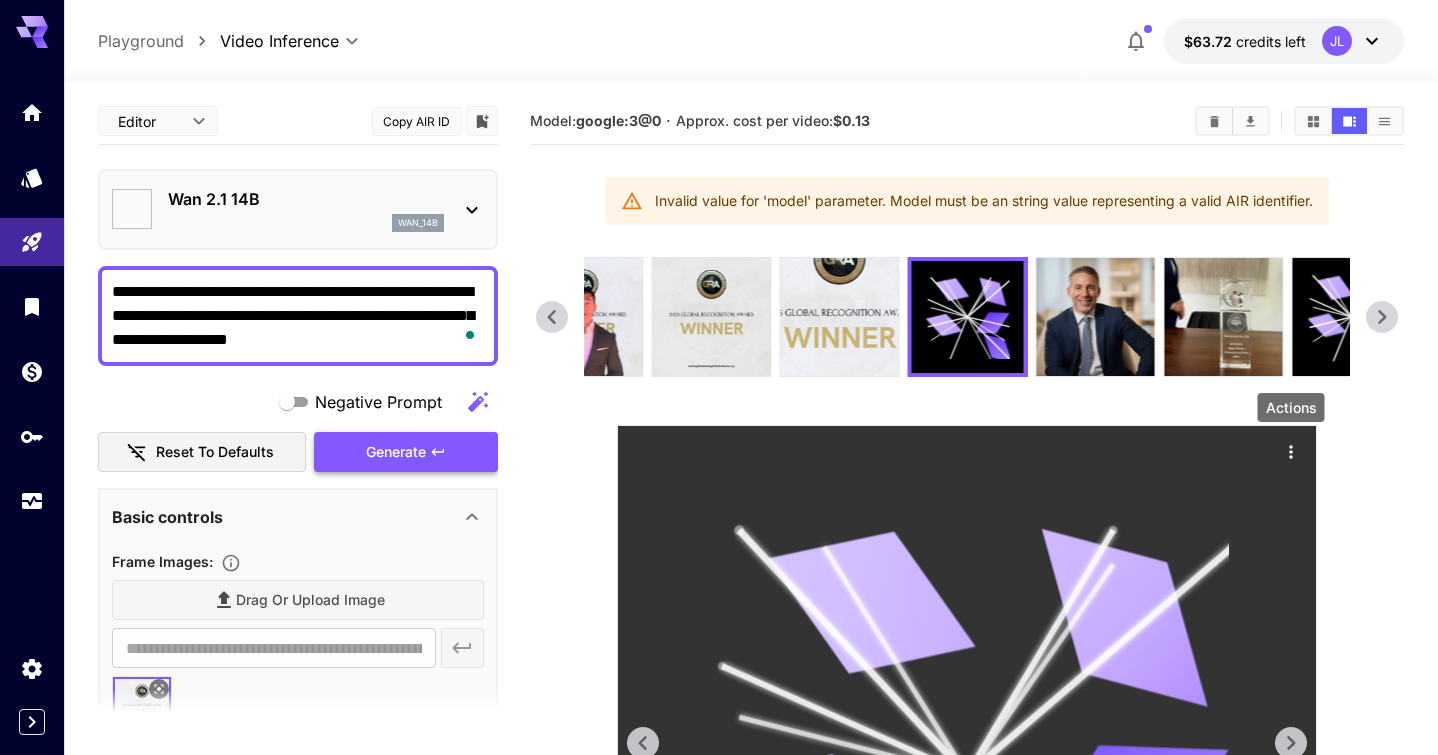 click 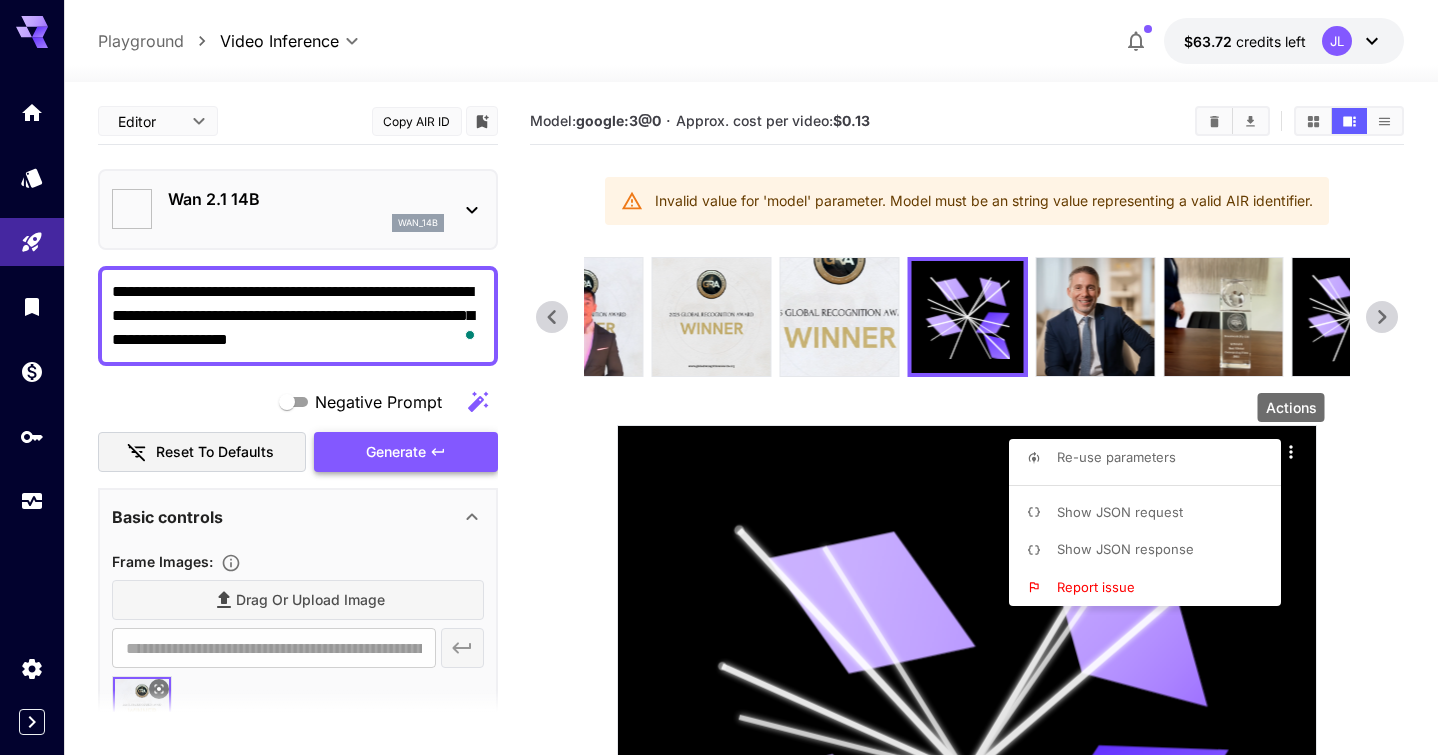 click on "Re-use parameters" at bounding box center [1116, 457] 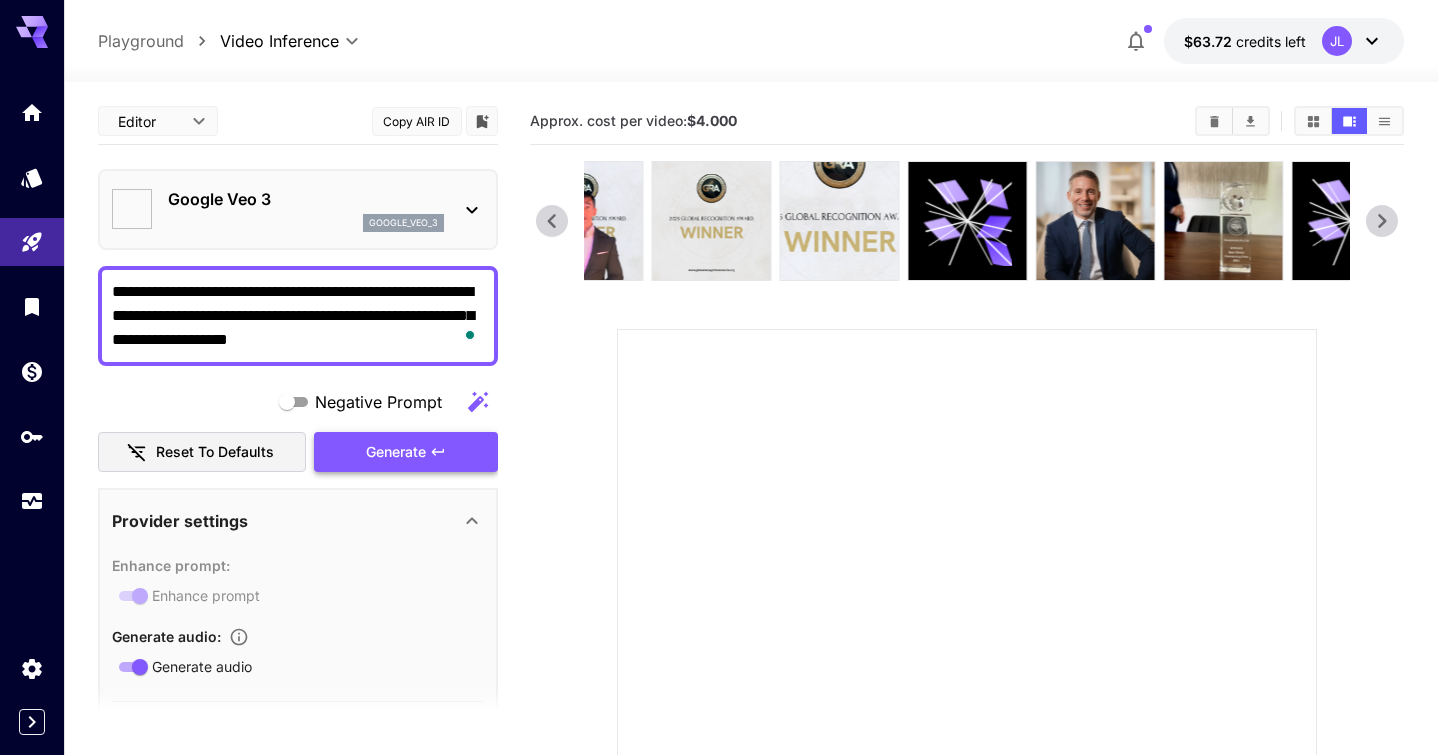 type on "**********" 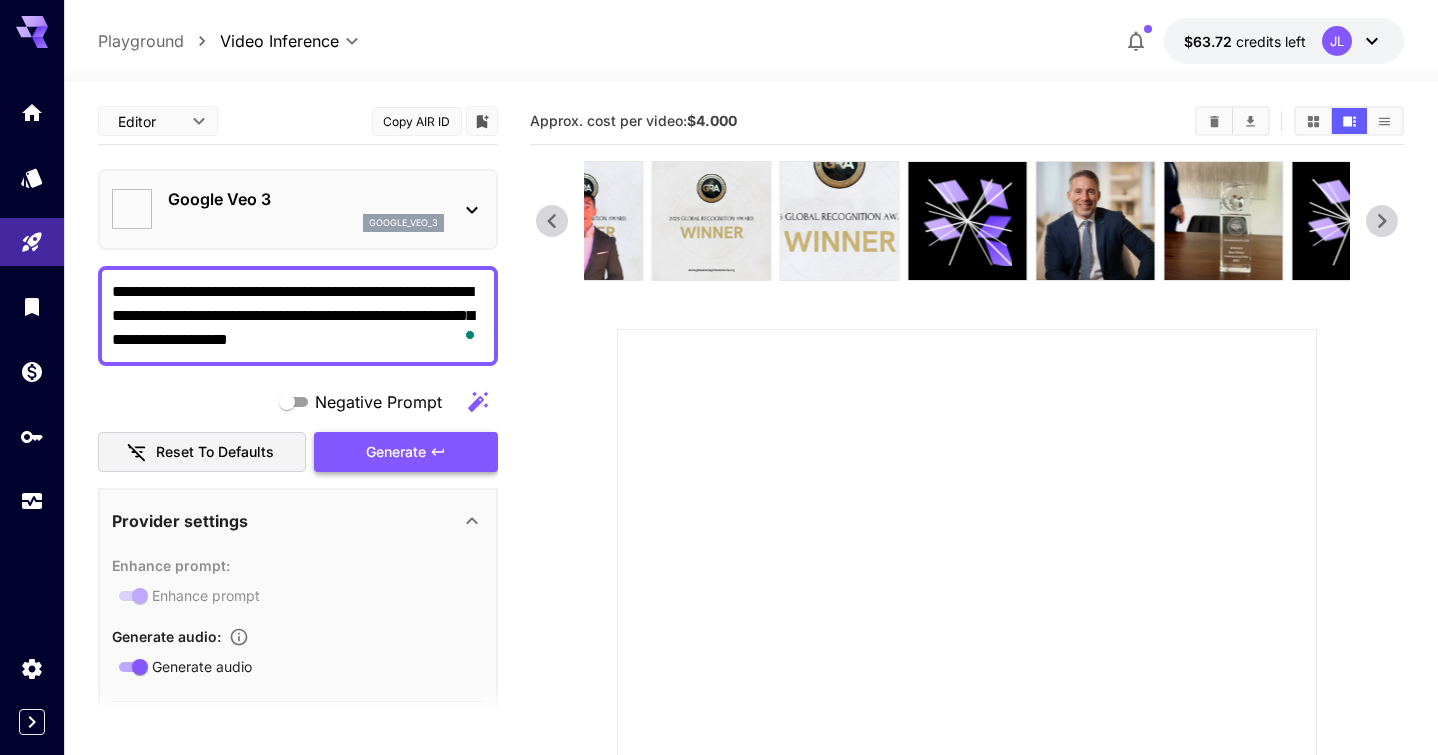 type on "*" 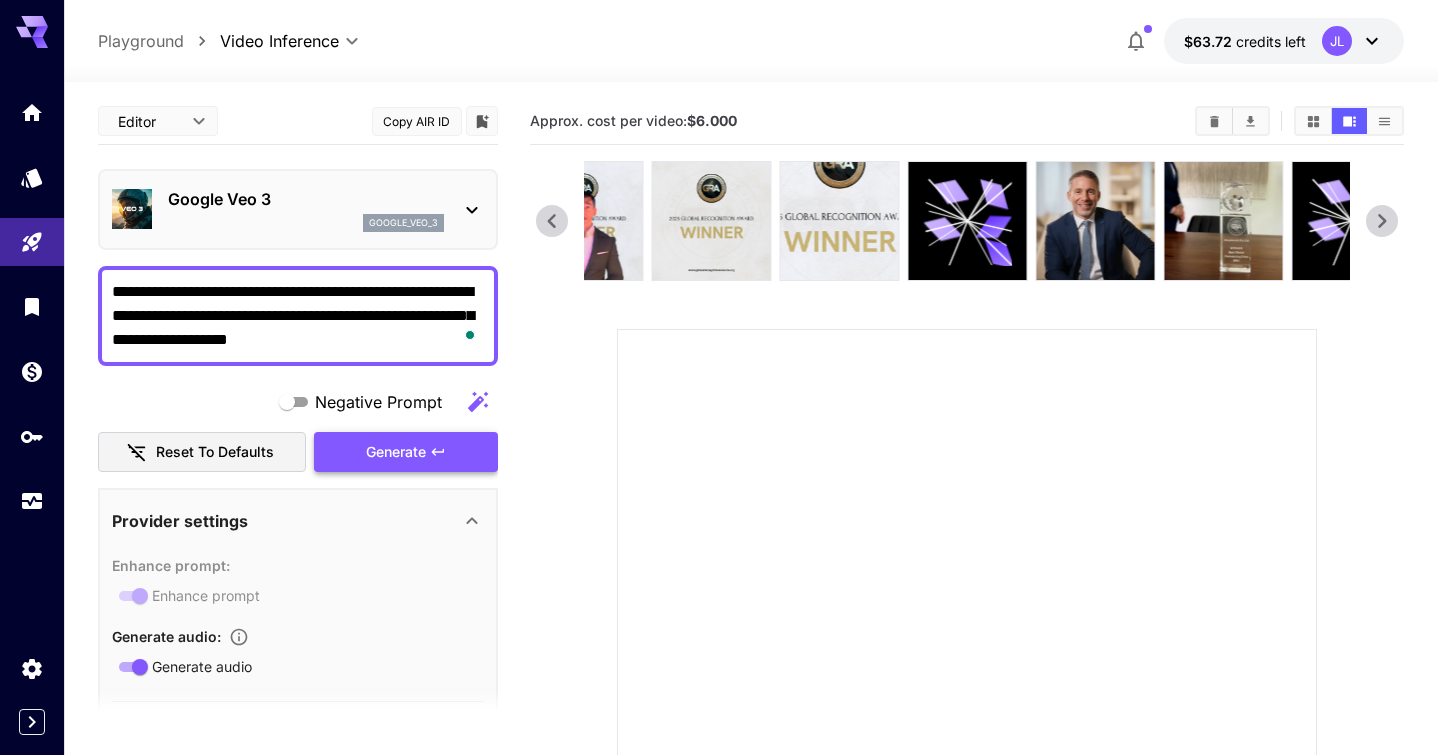 scroll, scrollTop: 79, scrollLeft: 0, axis: vertical 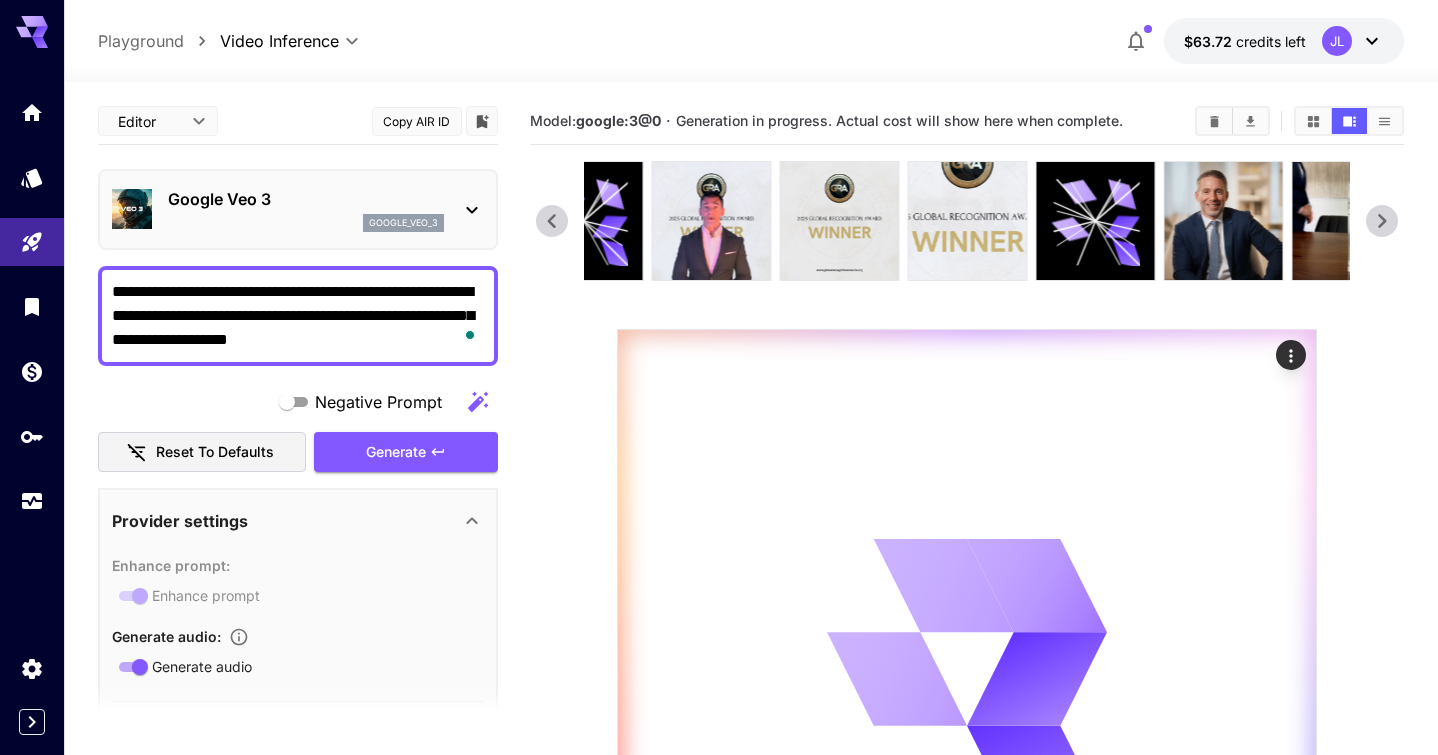 click 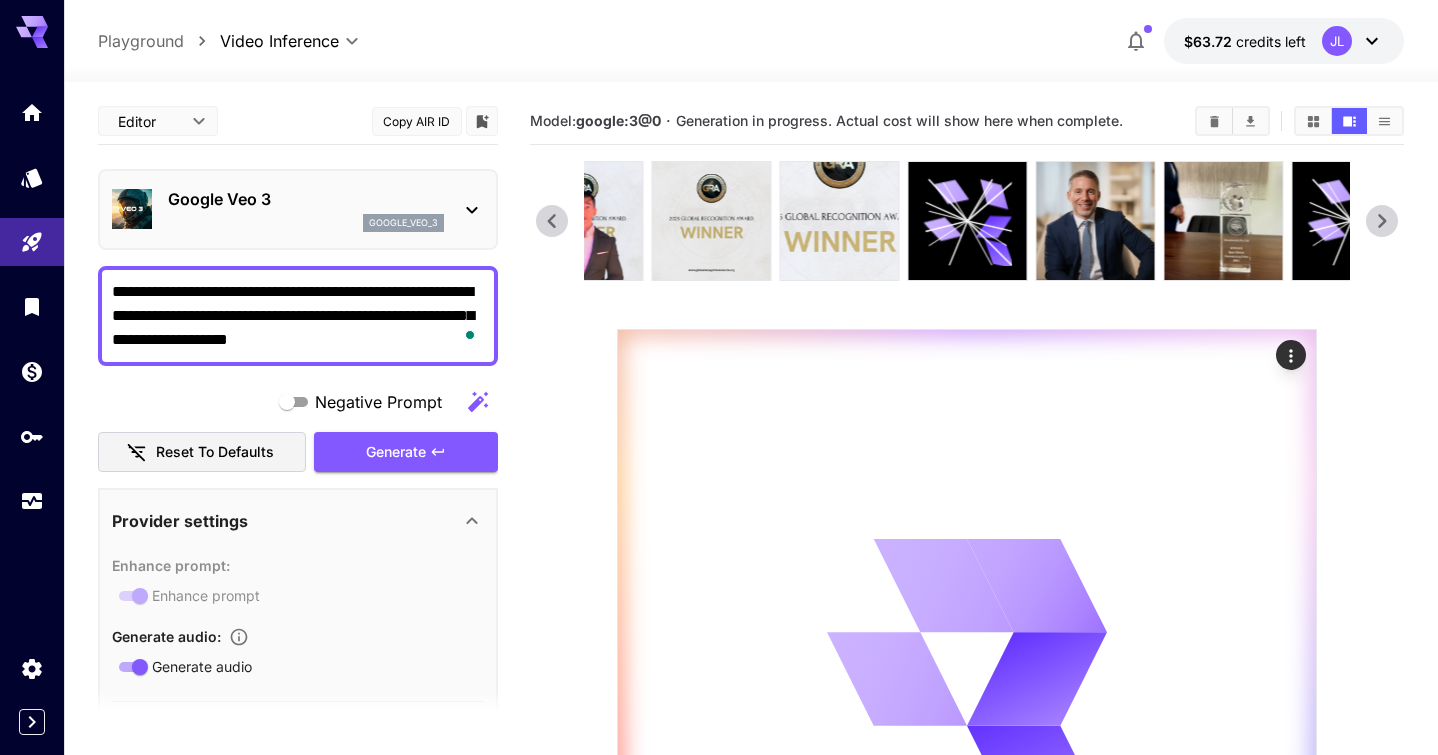 click 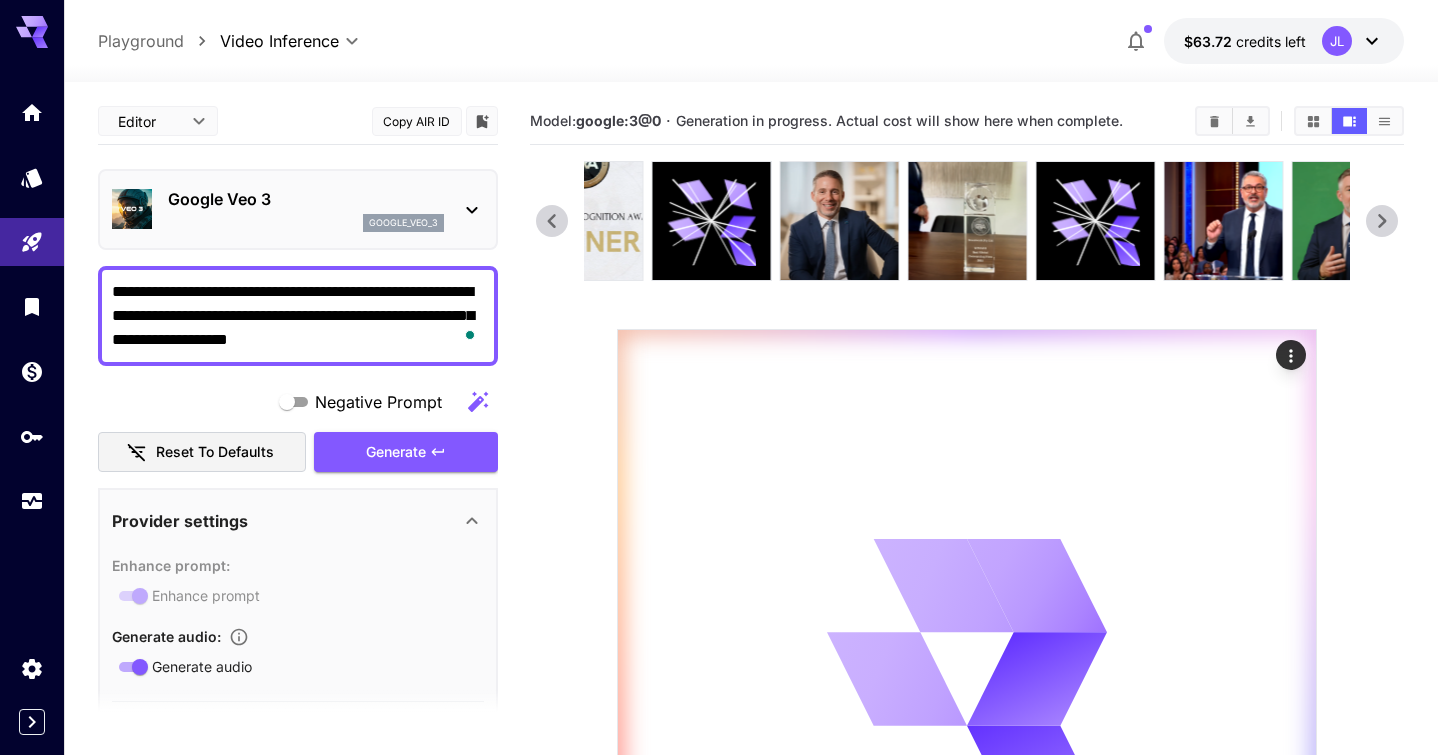 click 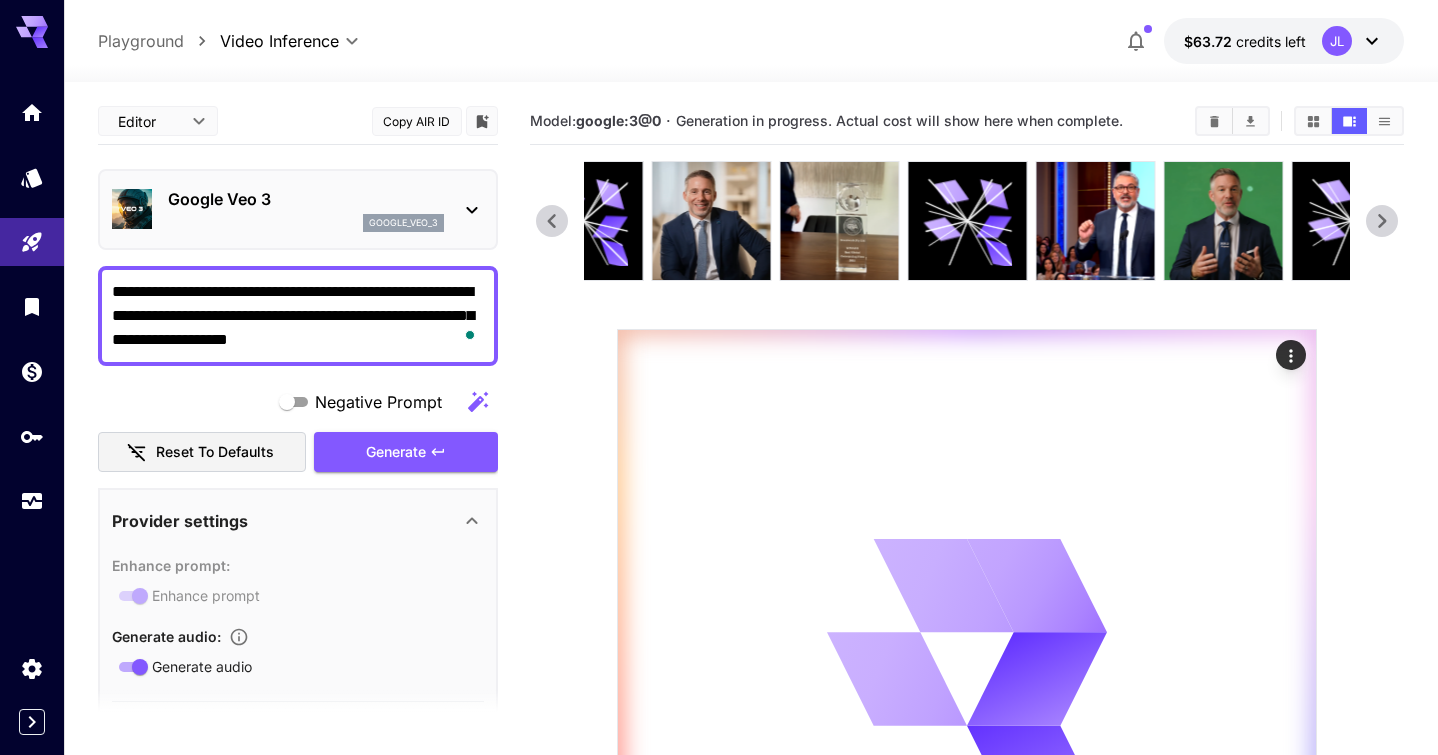 click 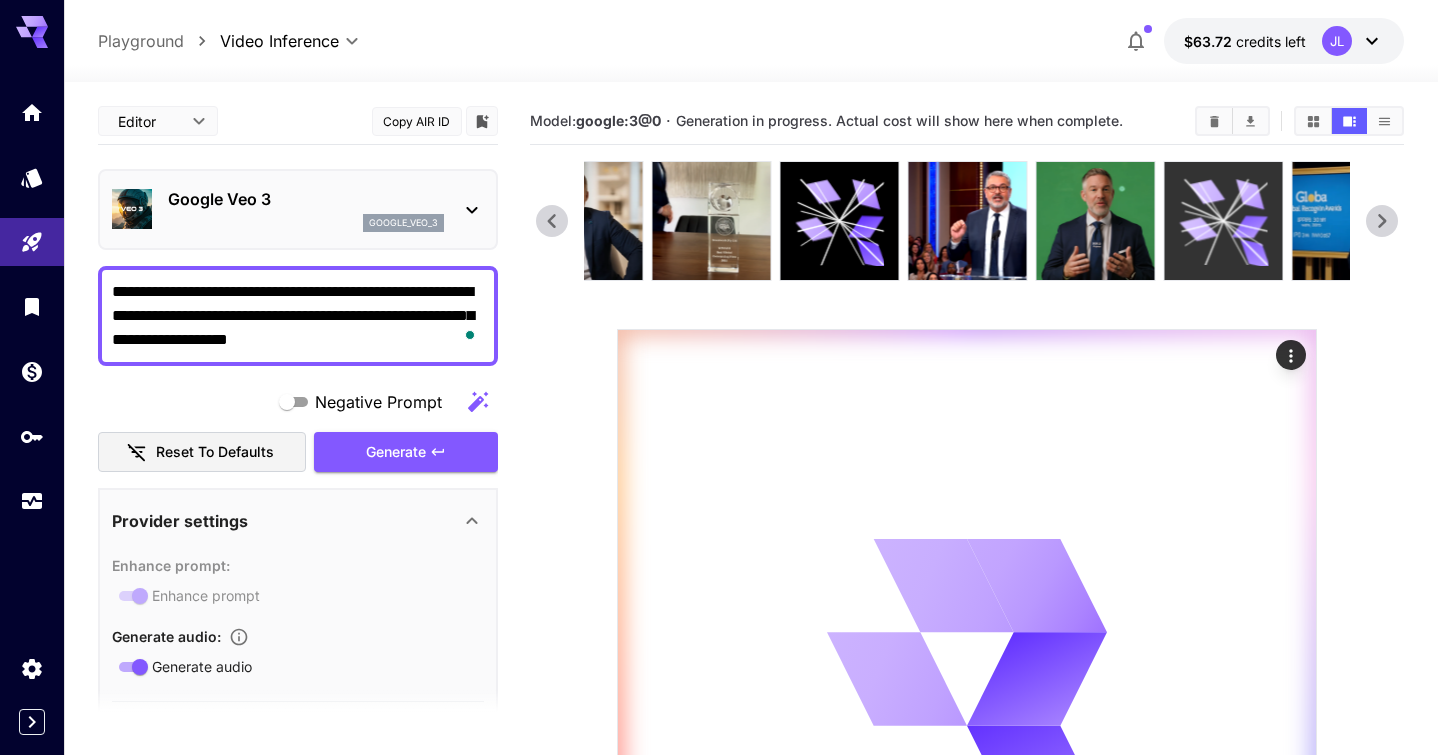 click 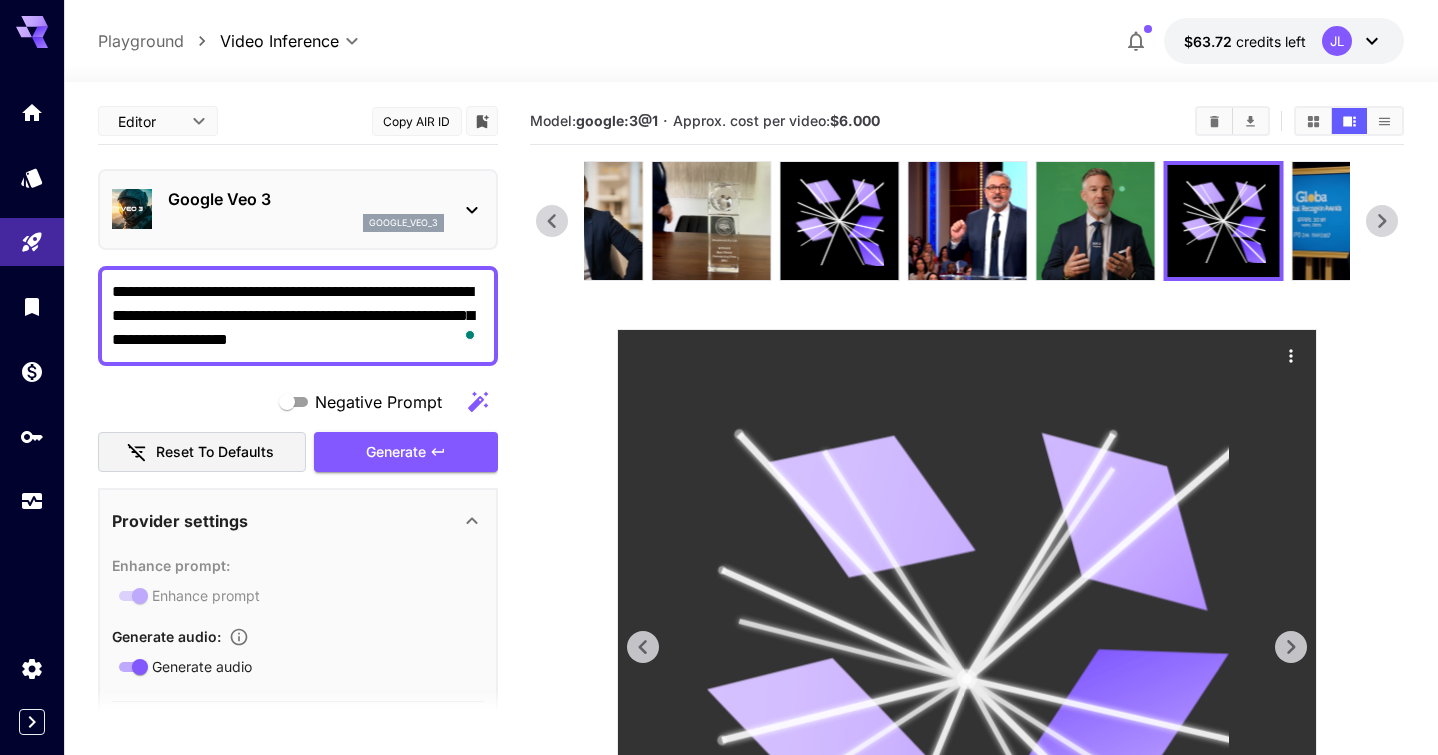 click 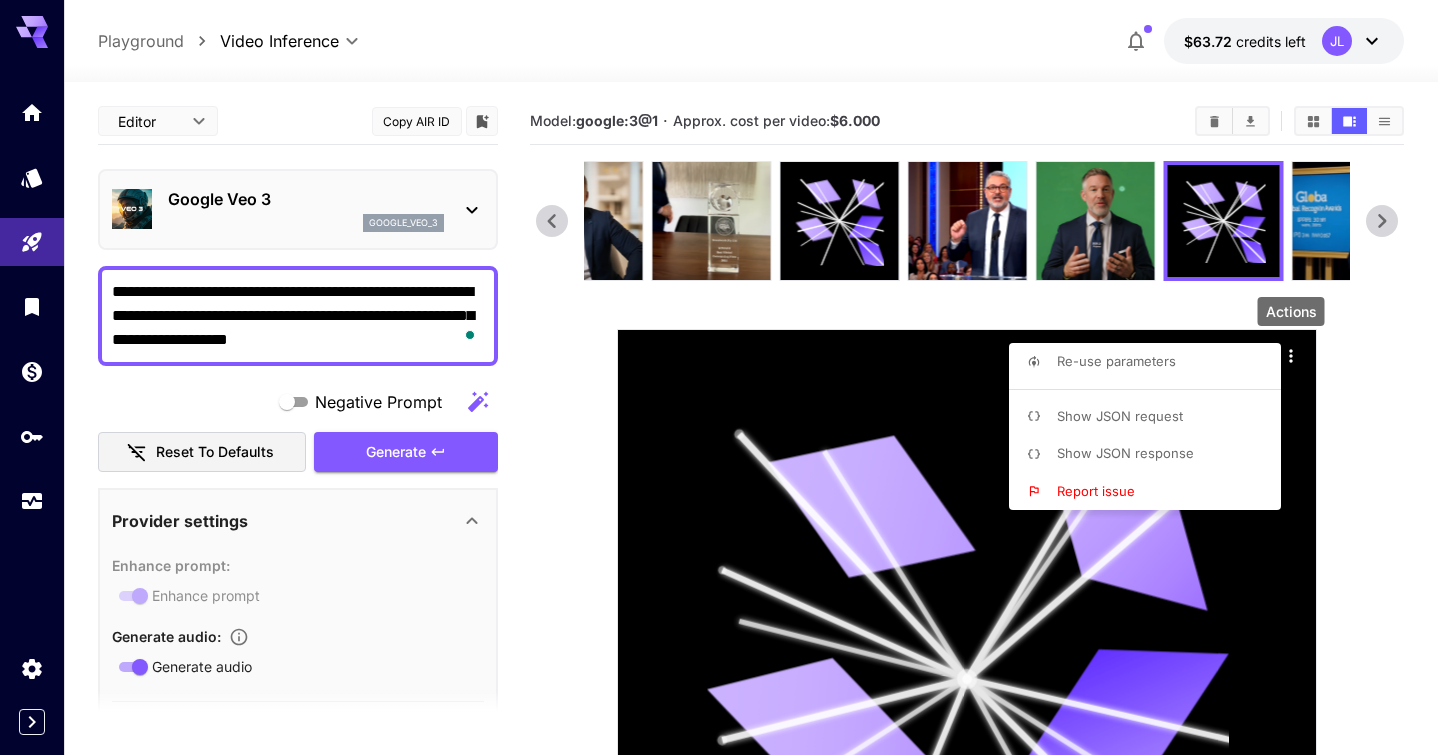 click on "Re-use parameters" at bounding box center (1116, 361) 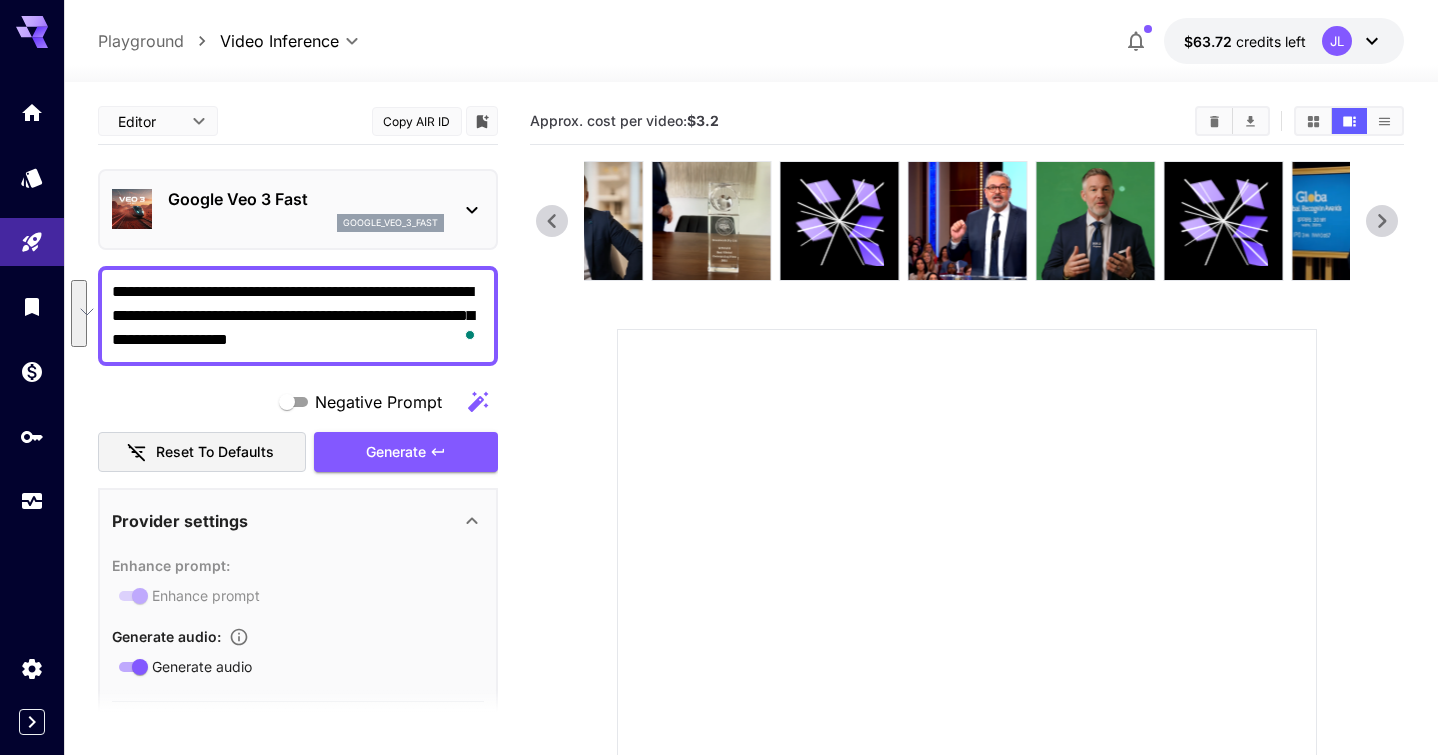 drag, startPoint x: 371, startPoint y: 297, endPoint x: 414, endPoint y: 337, distance: 58.728188 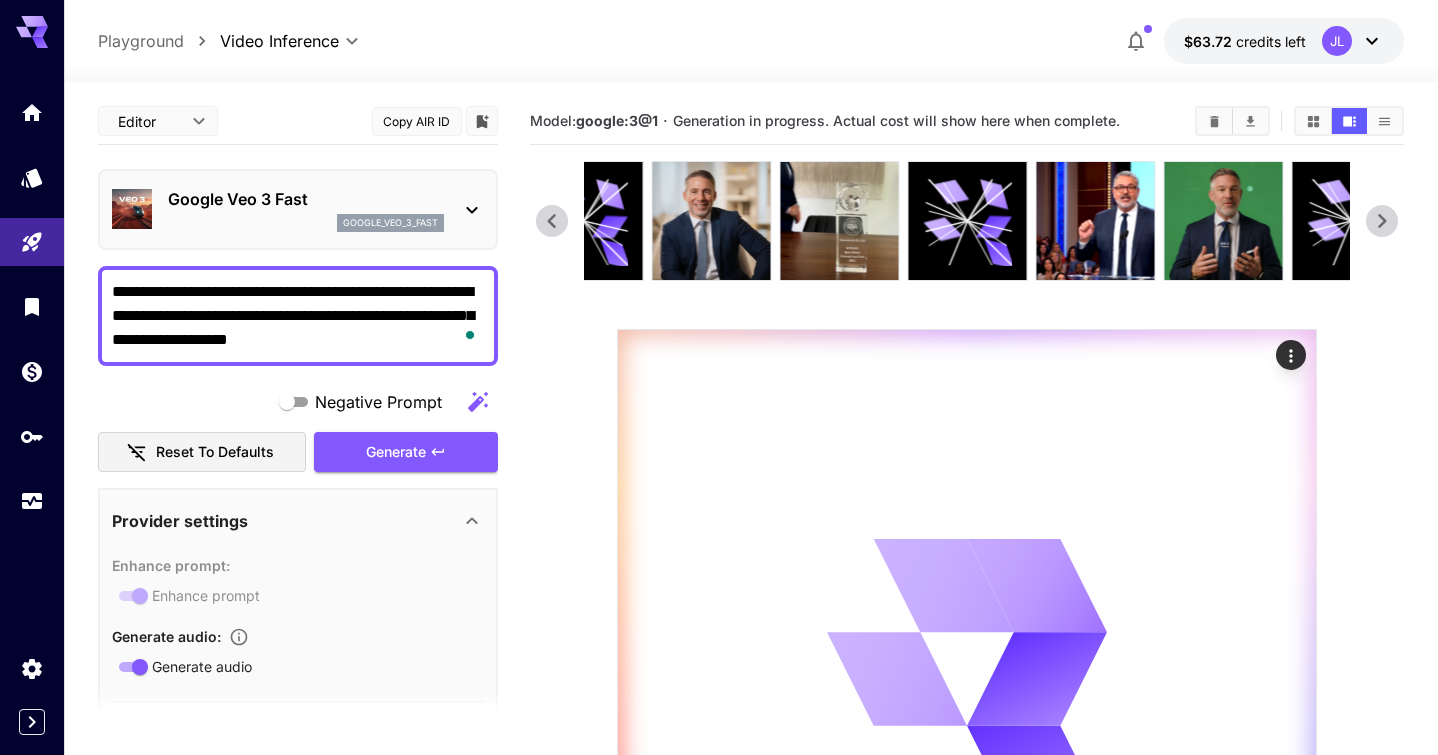 click 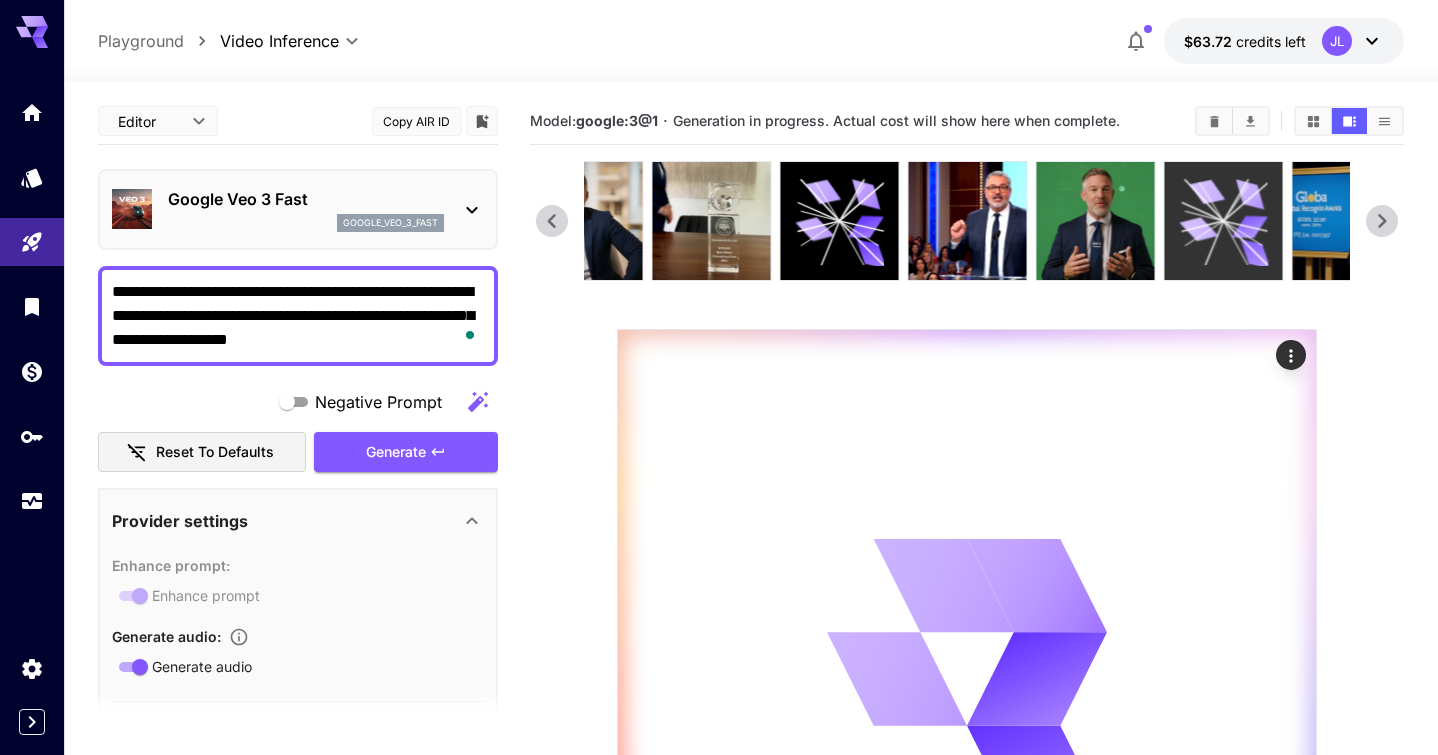click 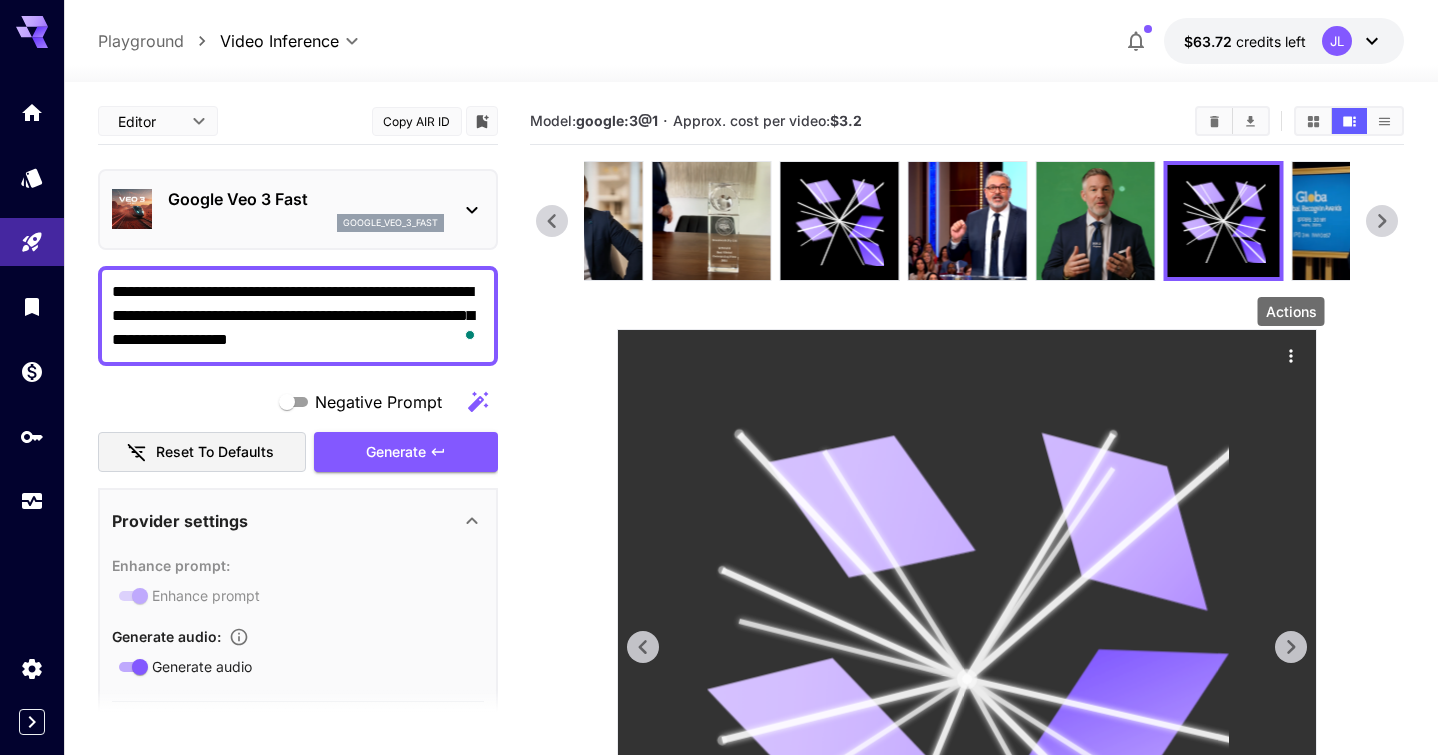 click 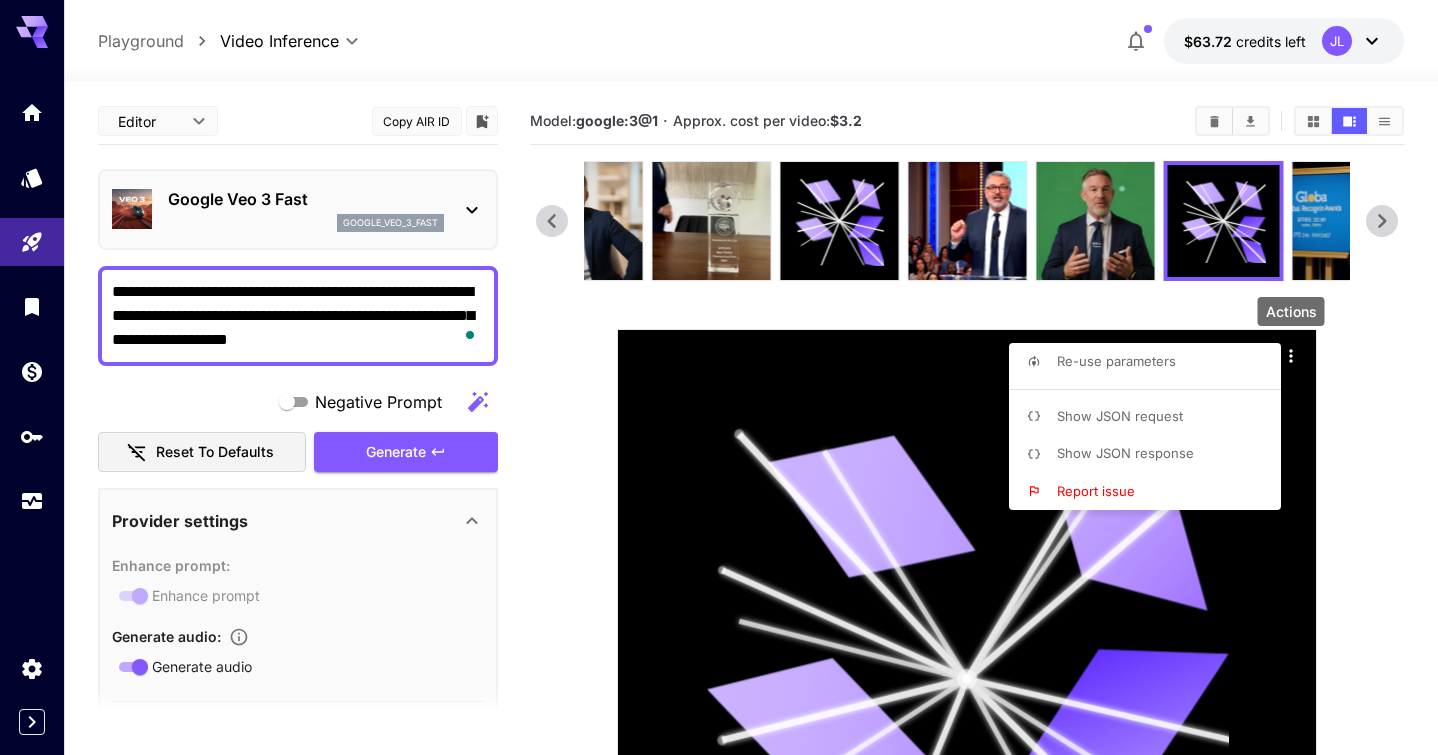 click on "Re-use parameters" at bounding box center (1116, 362) 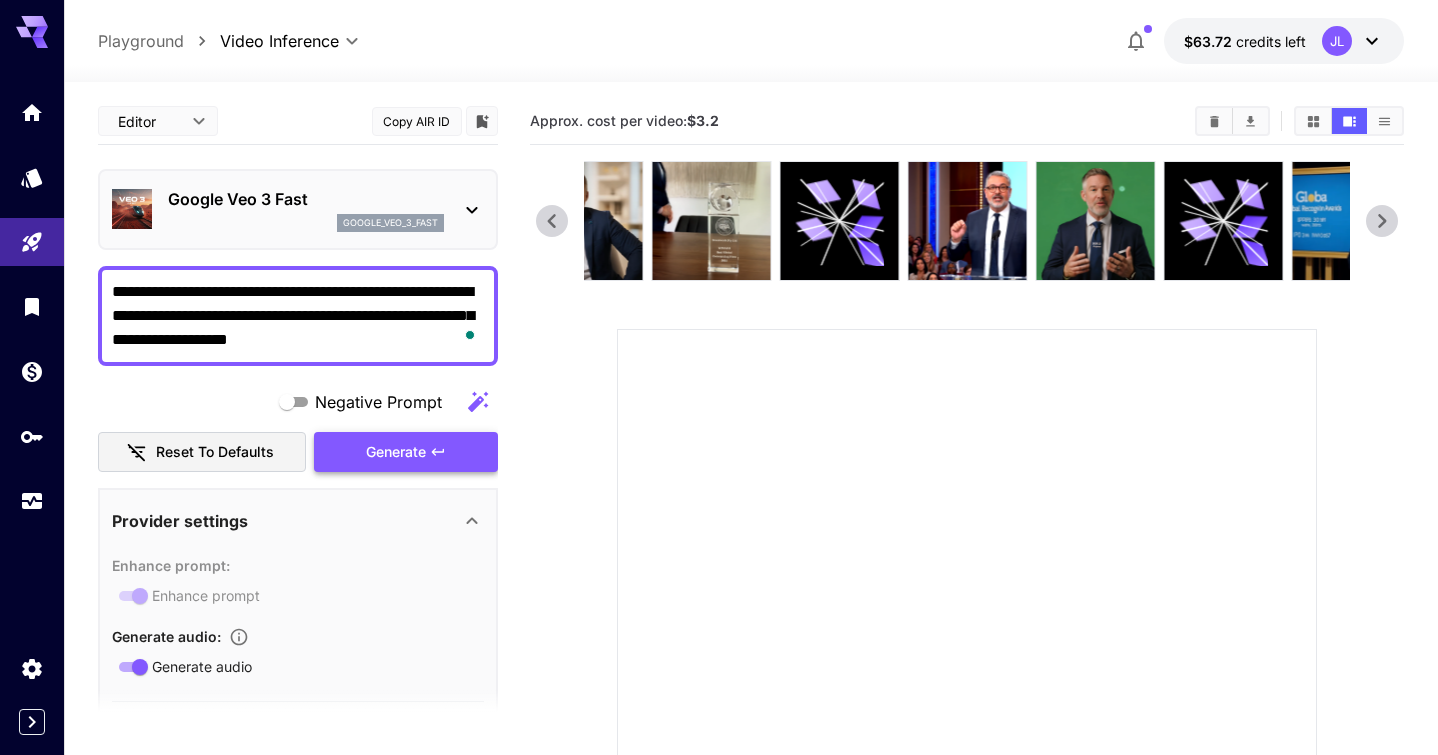 click on "Generate" at bounding box center (406, 452) 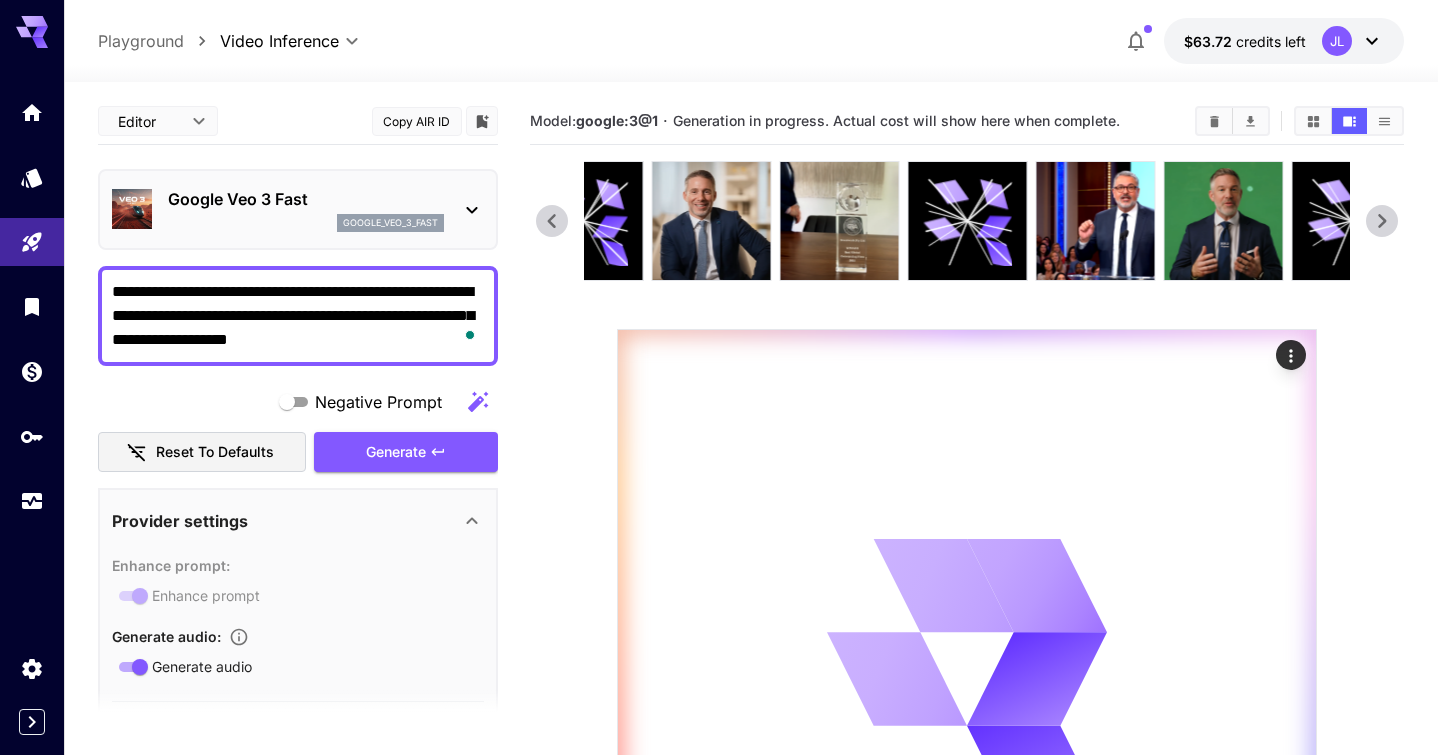 click 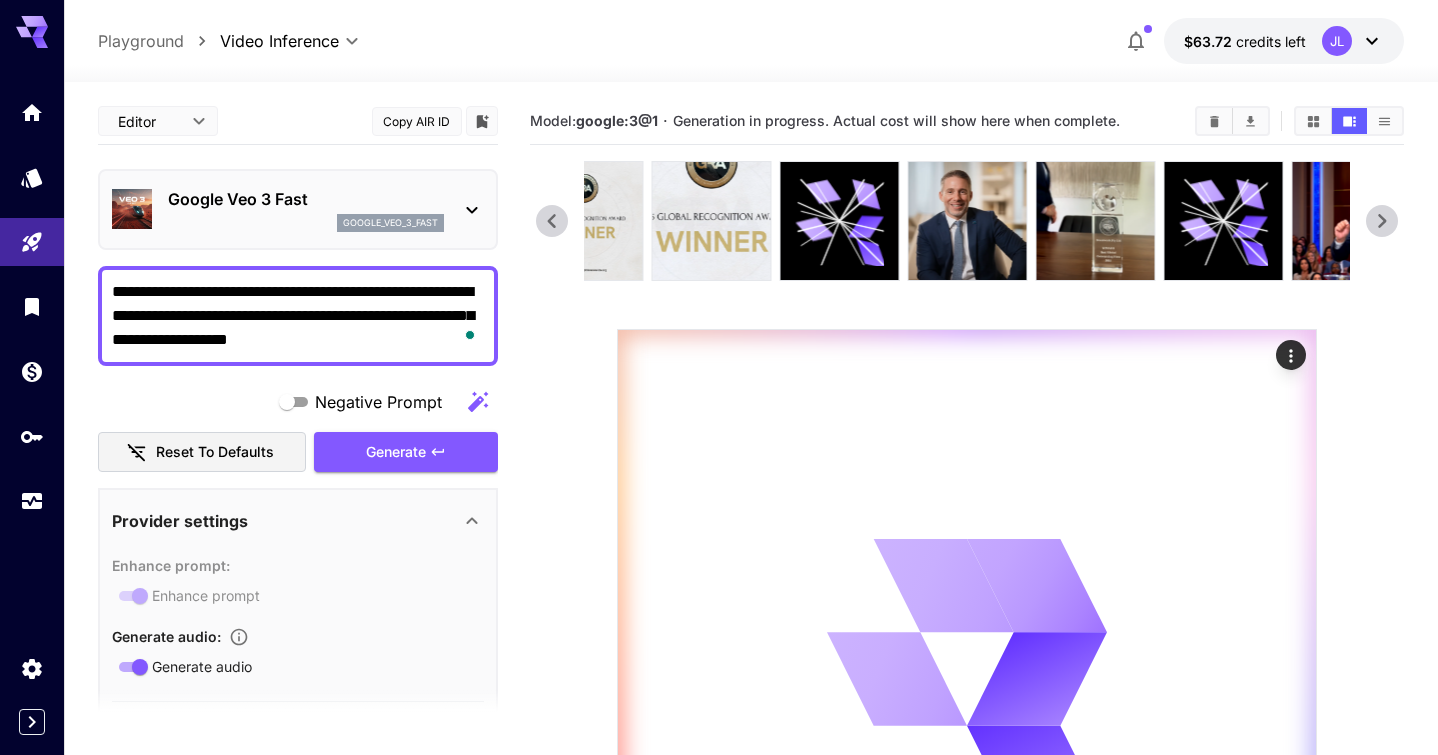 click 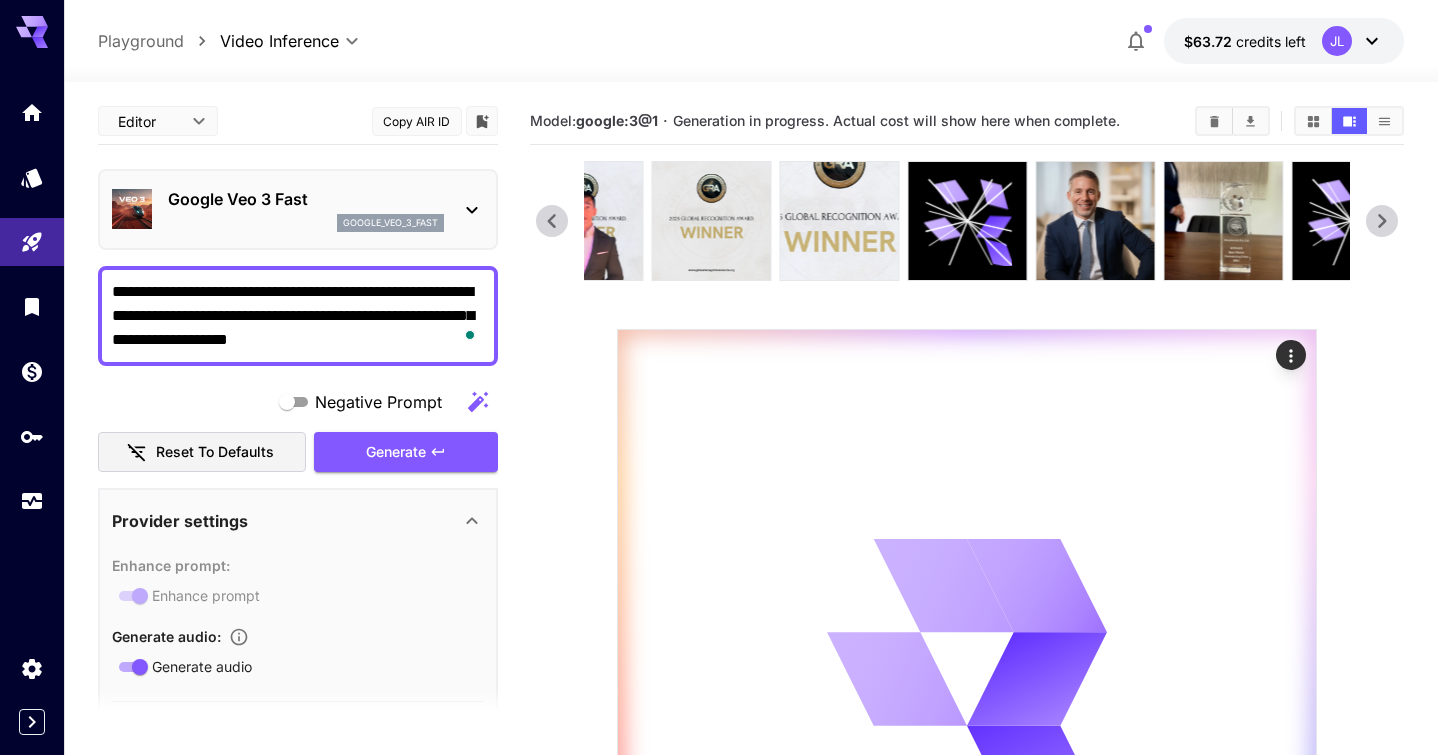 click 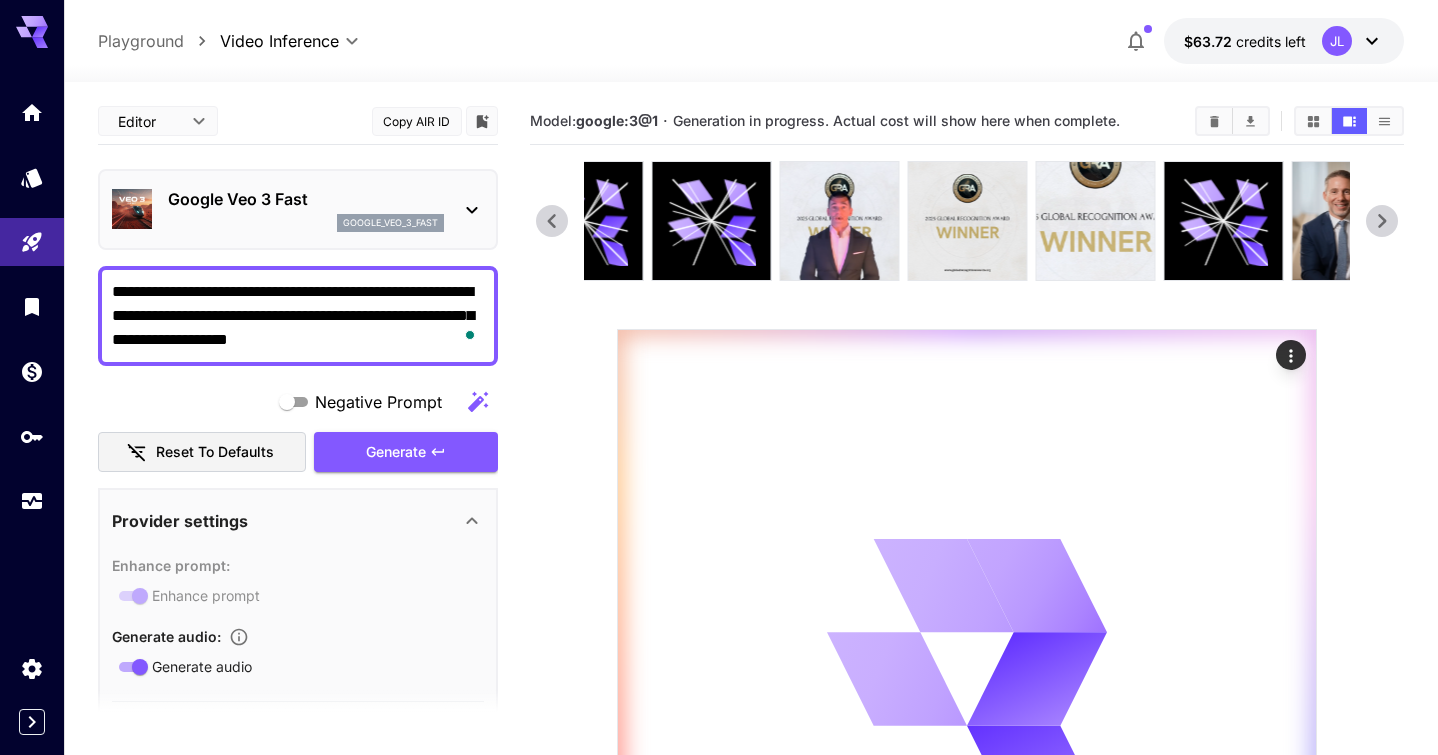 click 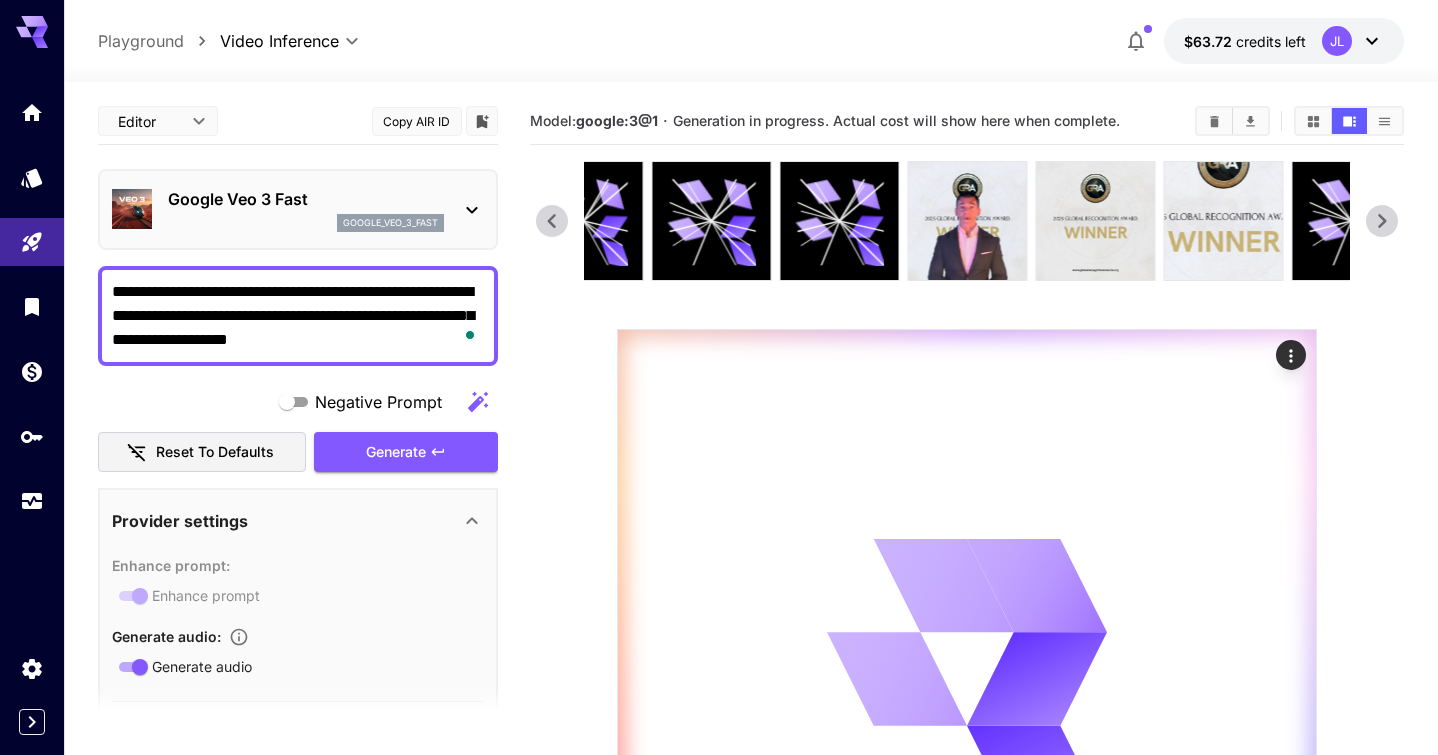 click 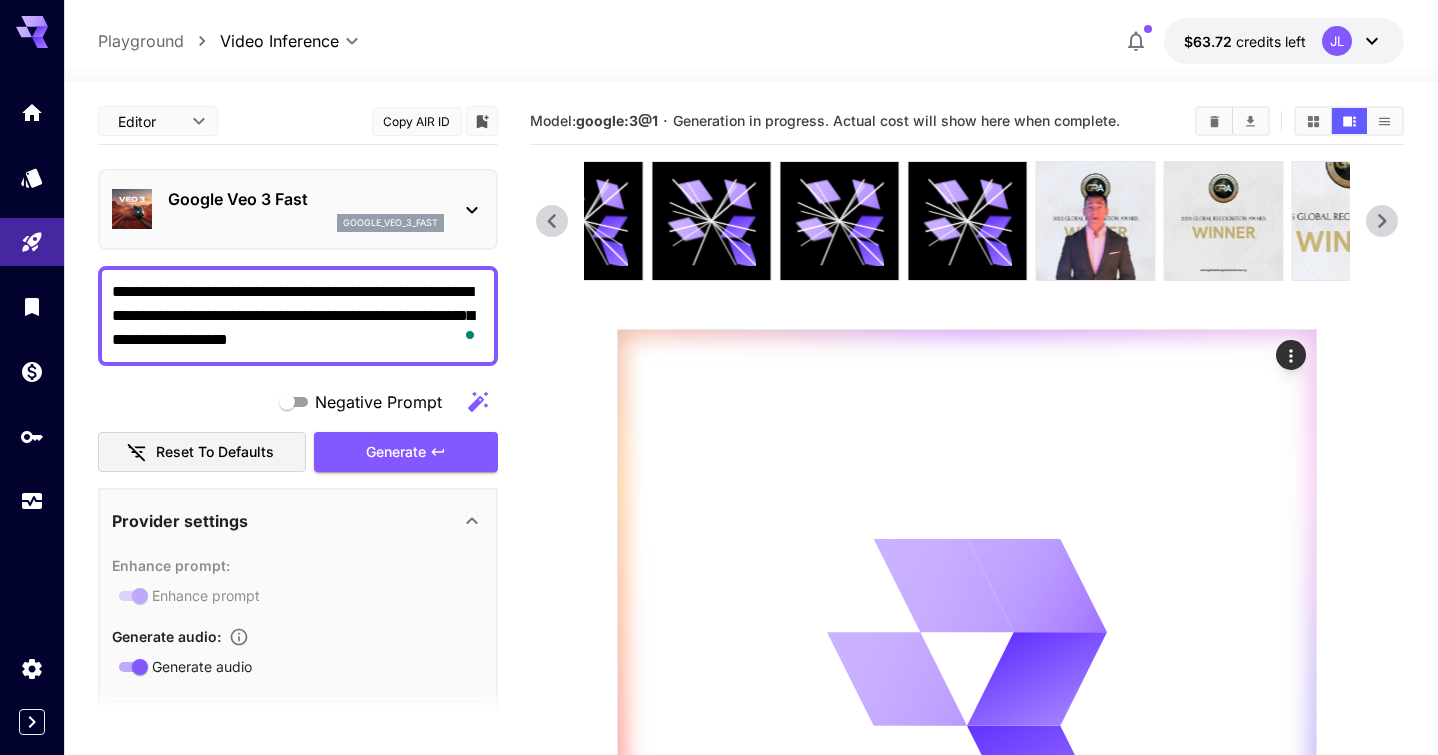 click 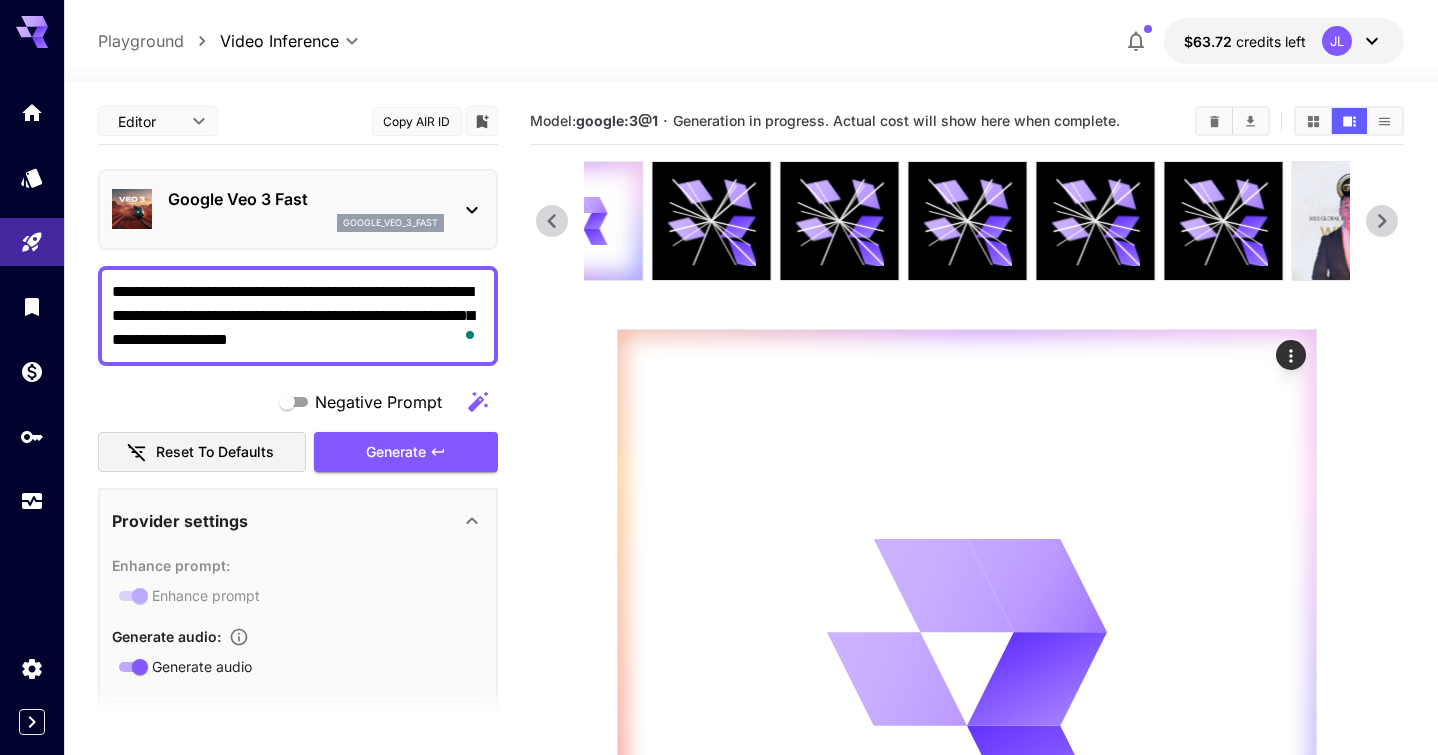click 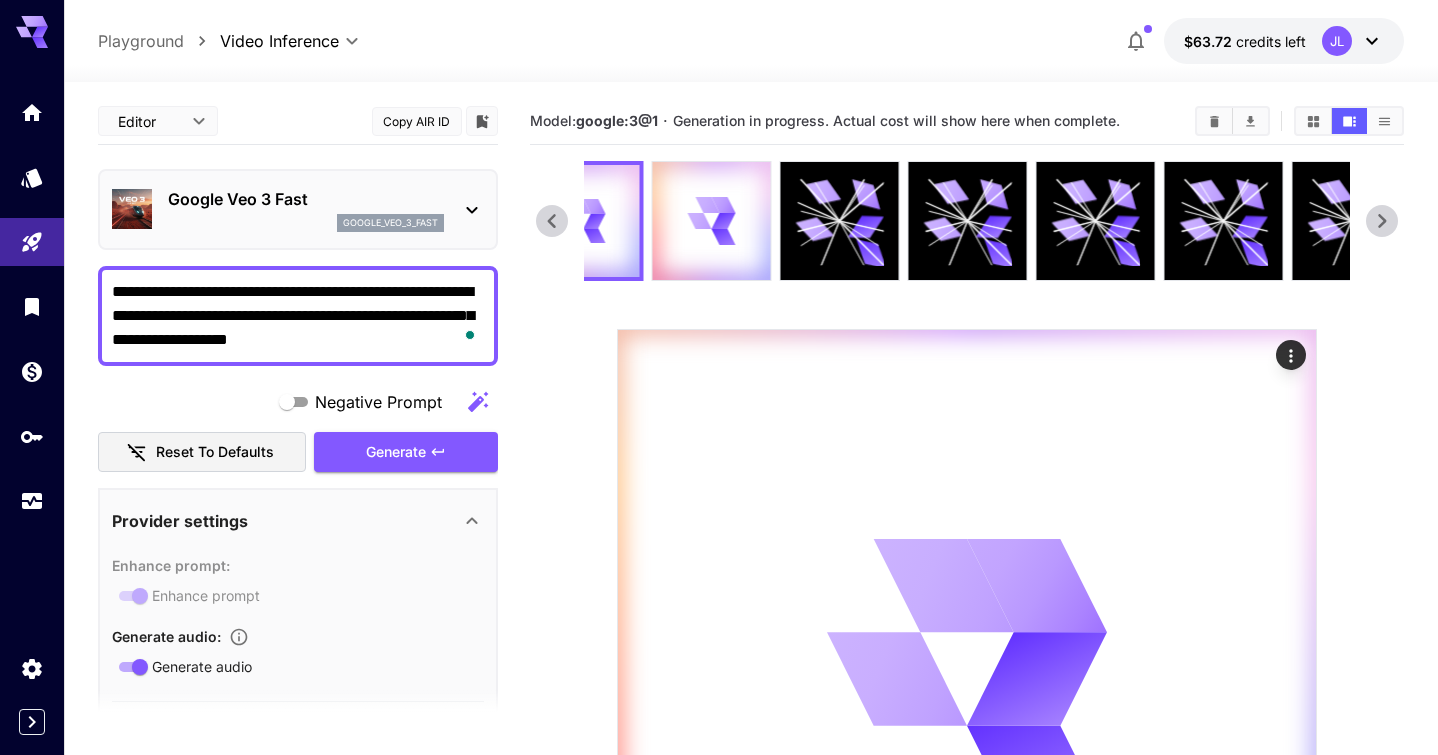click 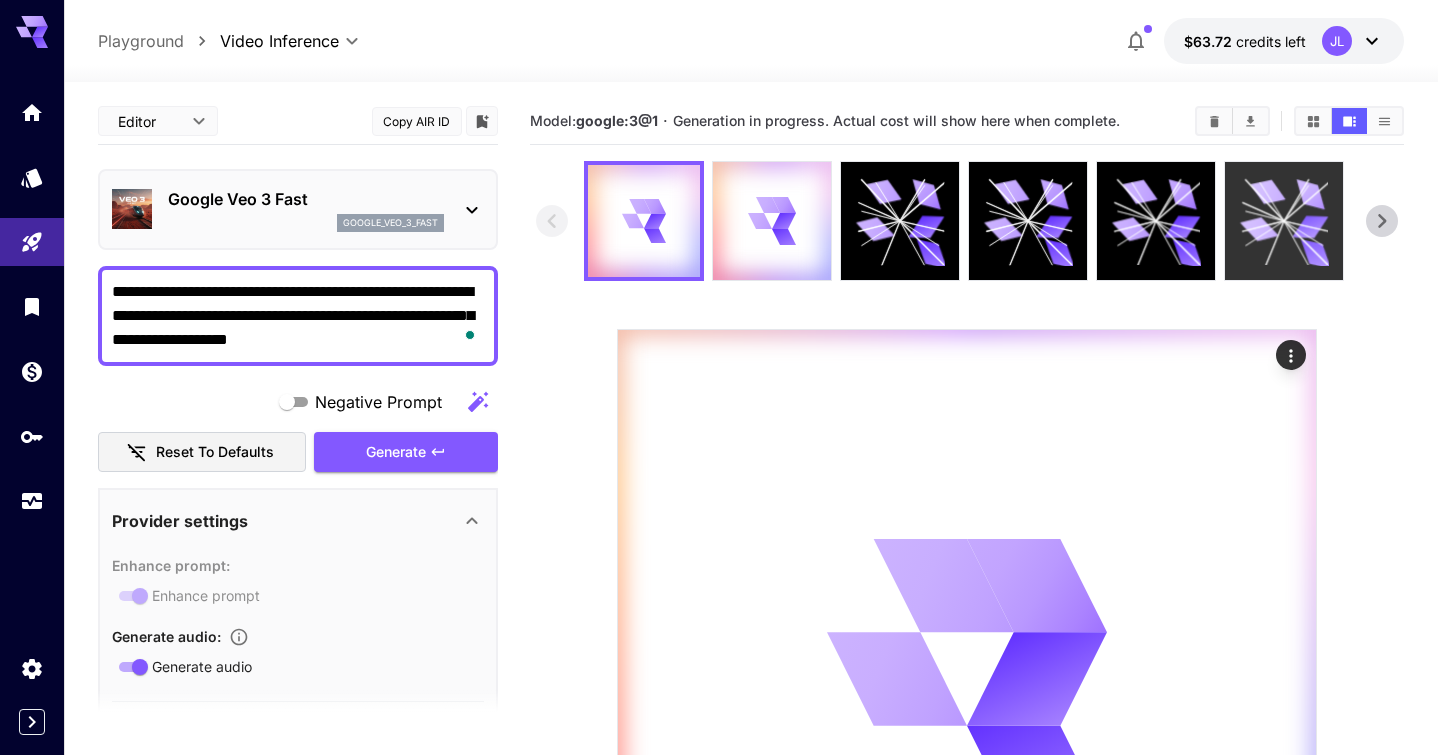 click at bounding box center [1284, 221] 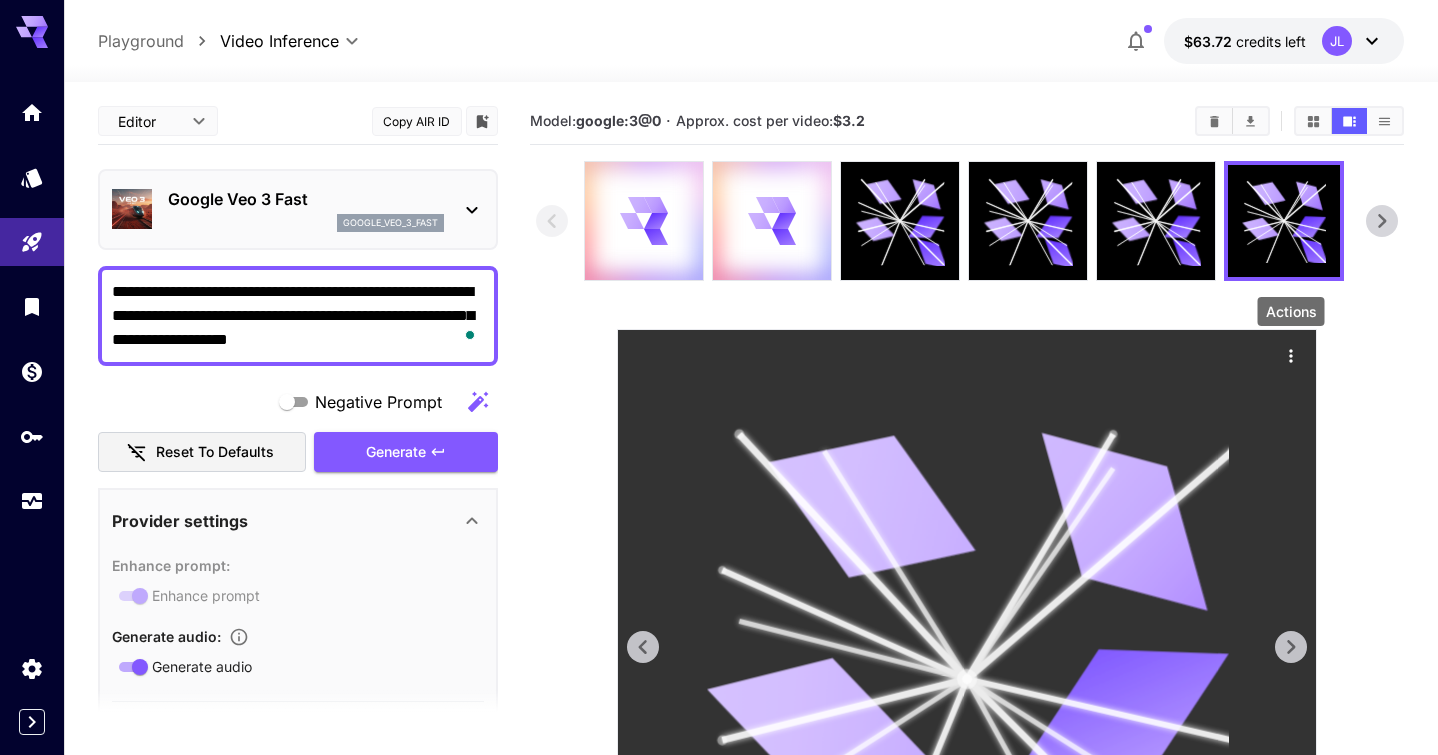 click 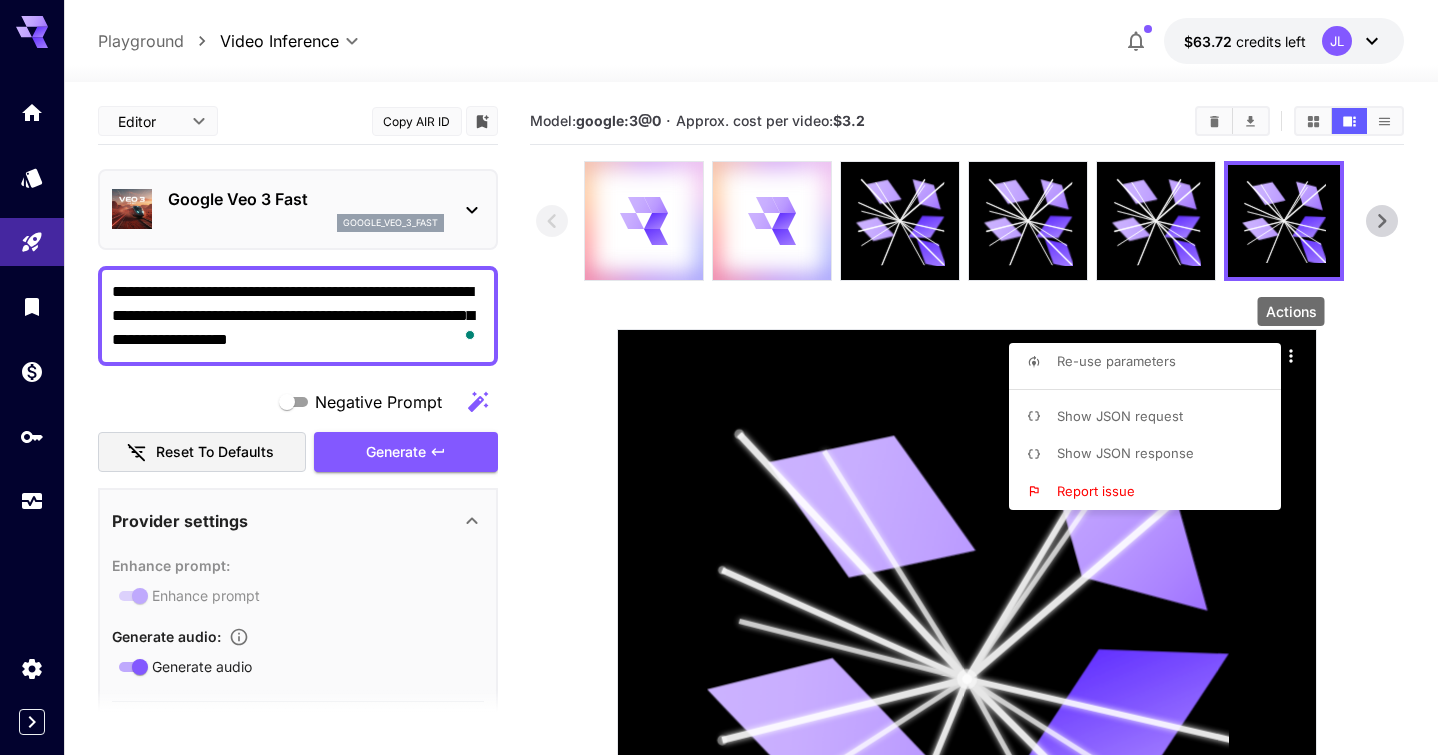 click on "Report issue" at bounding box center [1151, 492] 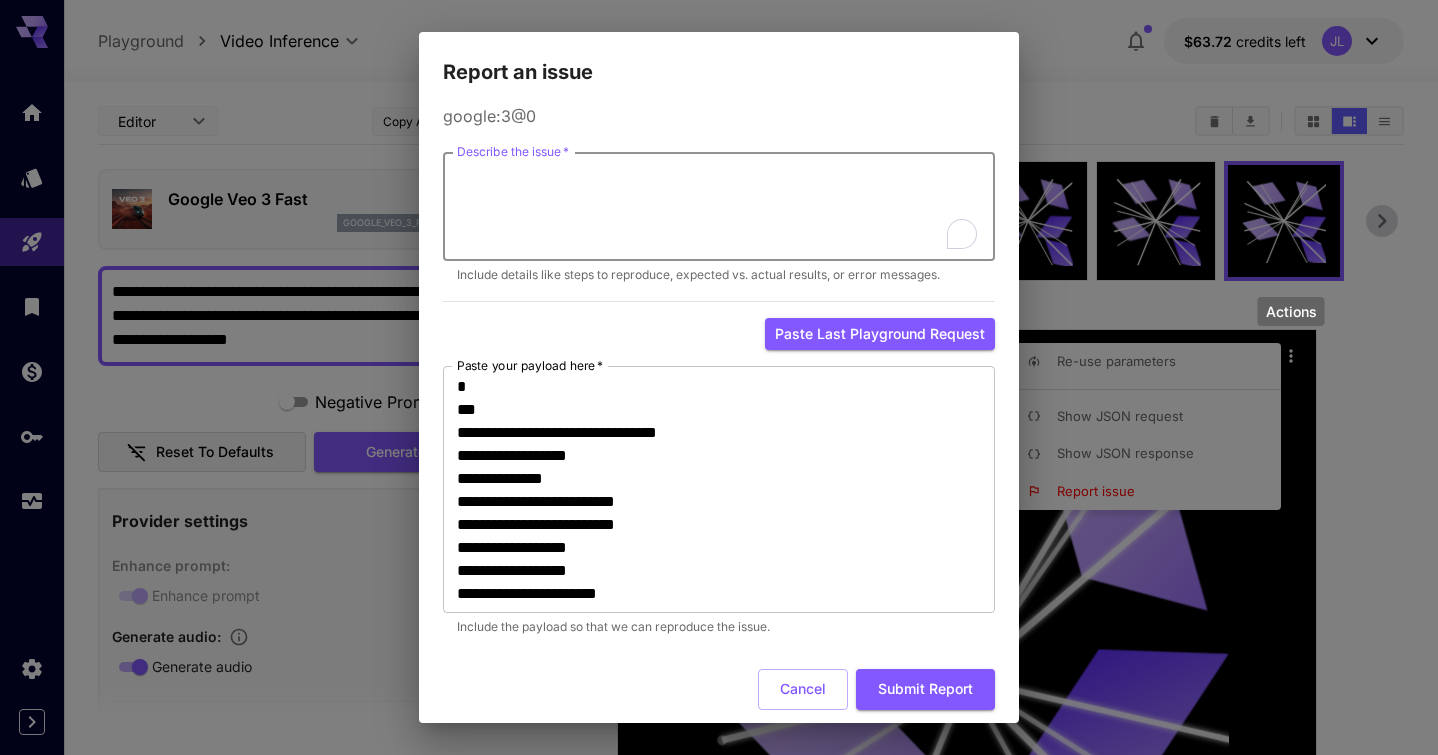 click on "Describe the issue   *" at bounding box center [719, 207] 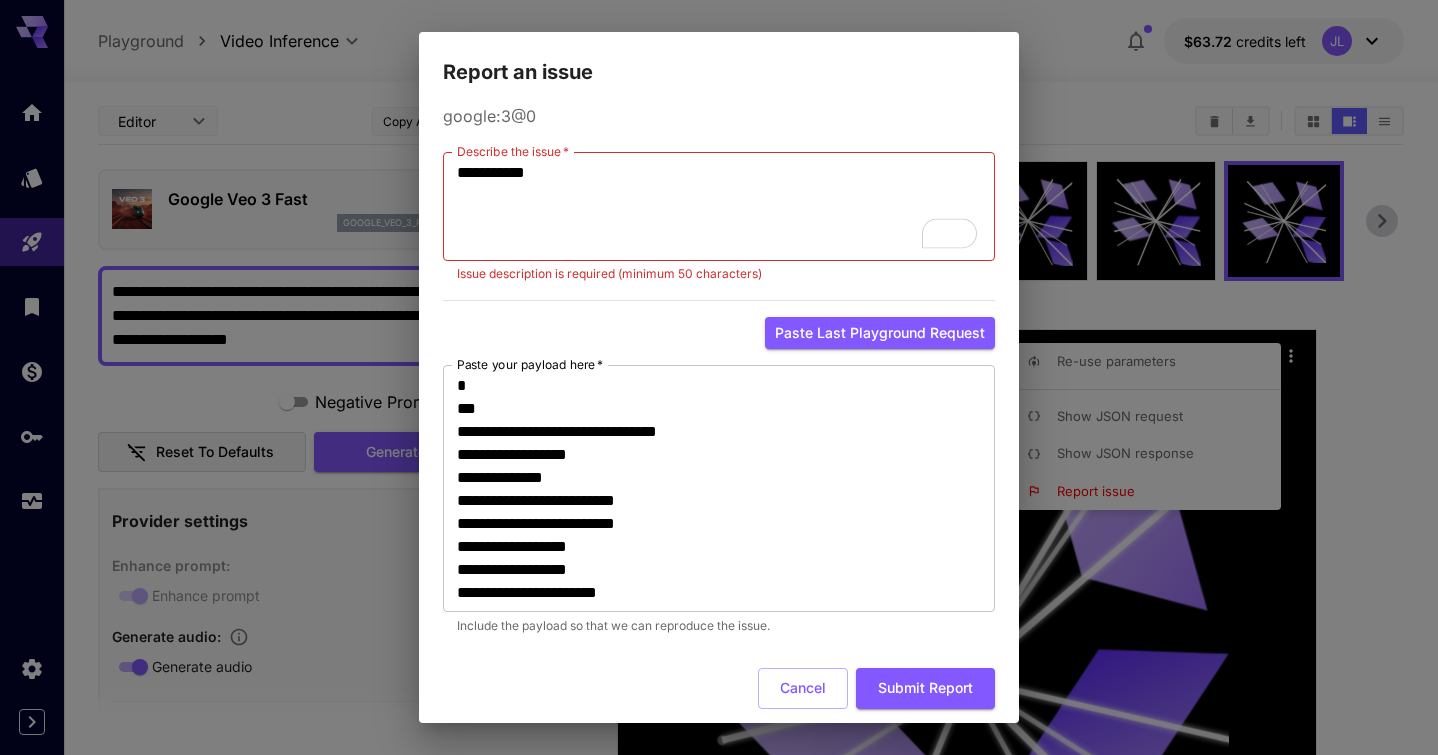 click on "**********" at bounding box center (719, 206) 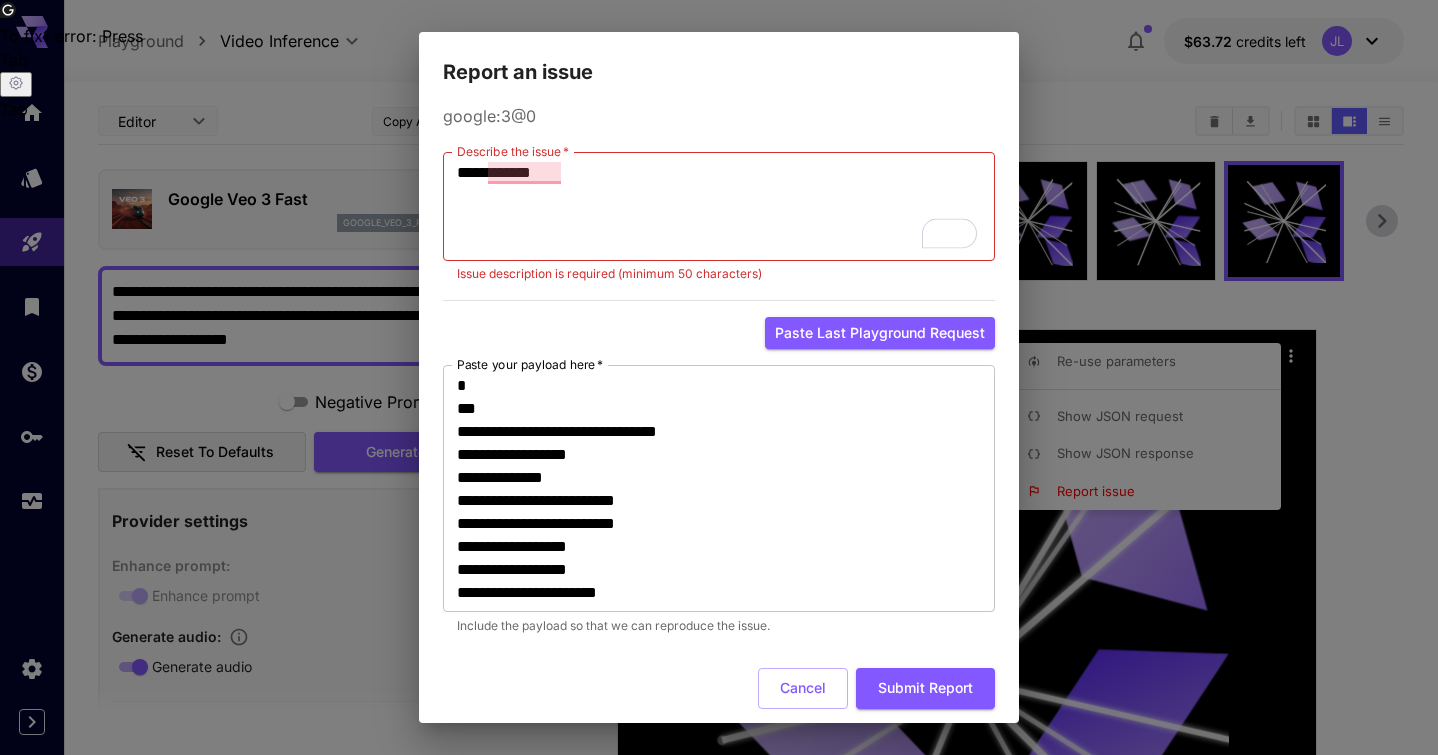 click on "**********" at bounding box center (719, 206) 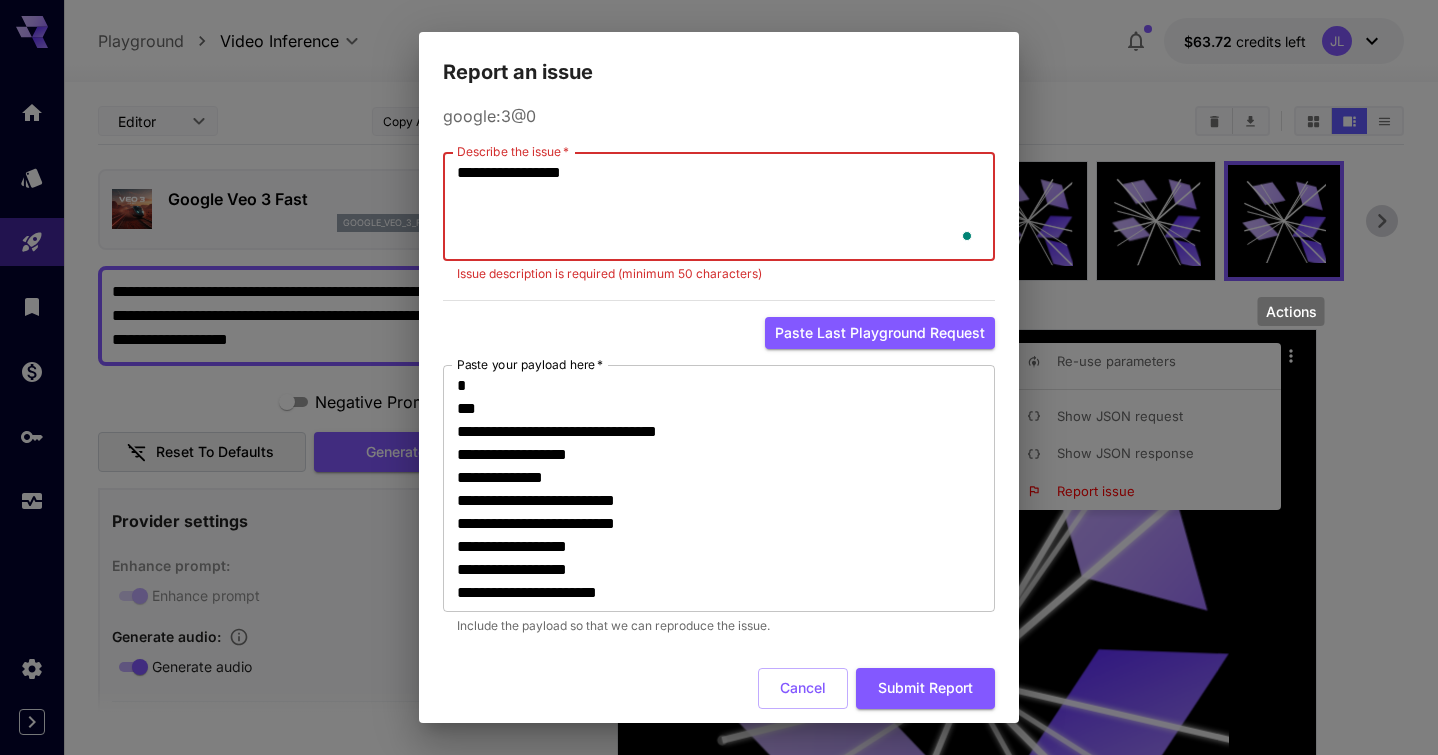 type on "**********" 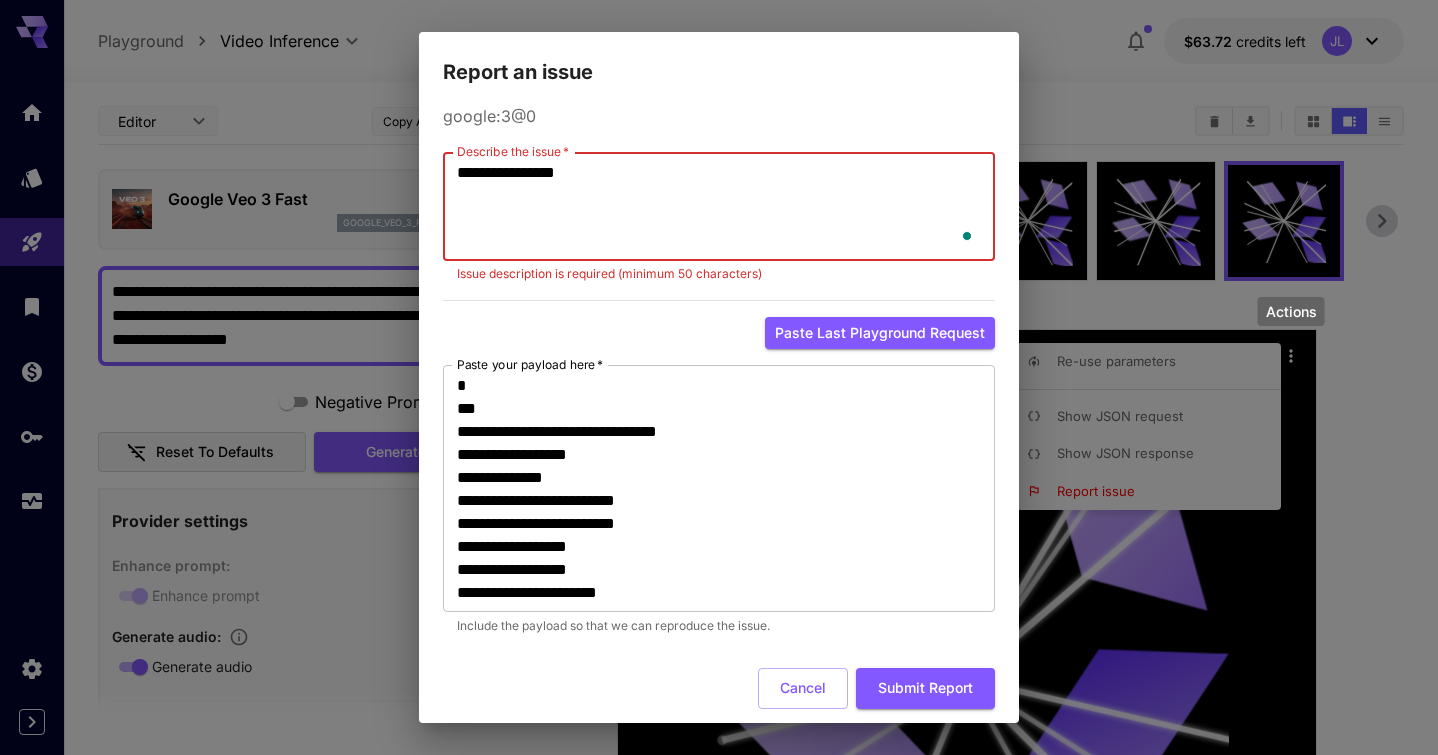 scroll, scrollTop: 0, scrollLeft: 0, axis: both 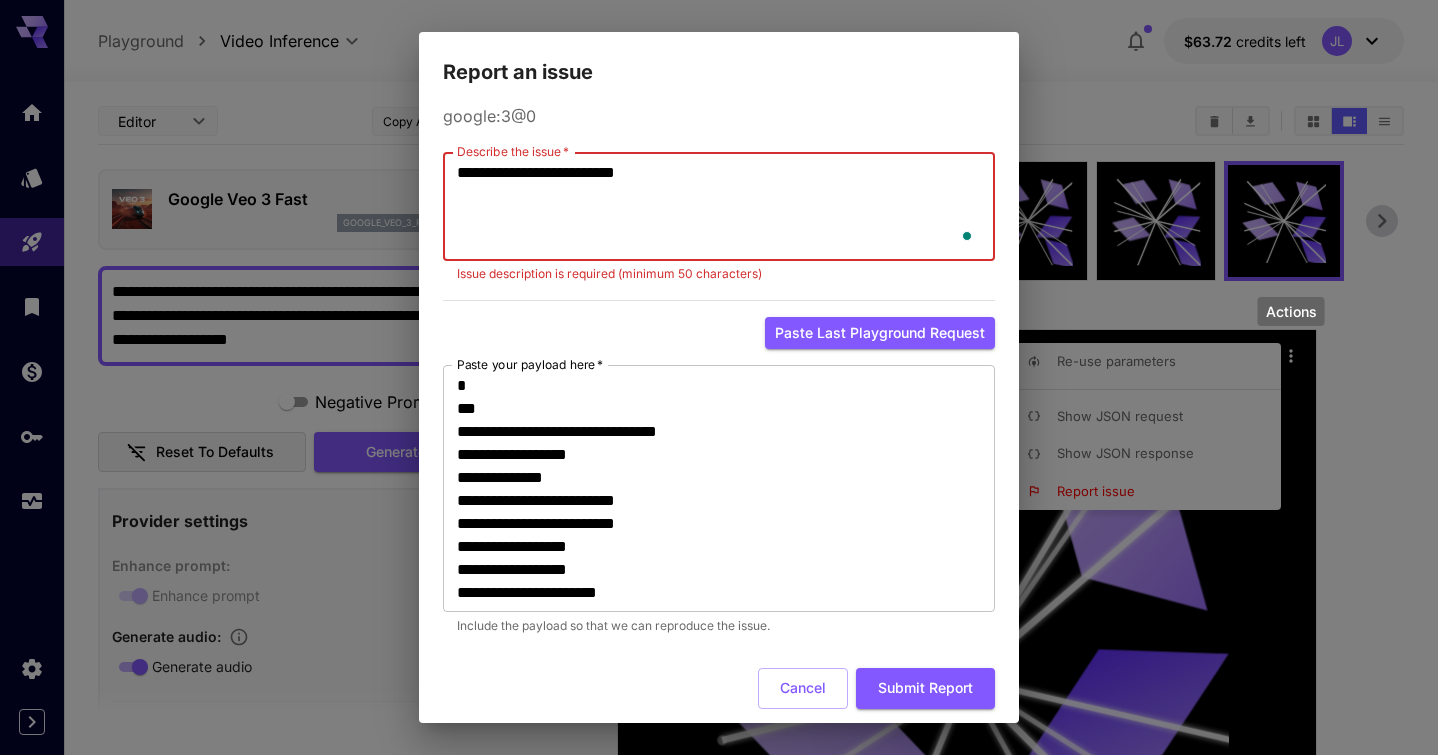 type on "**********" 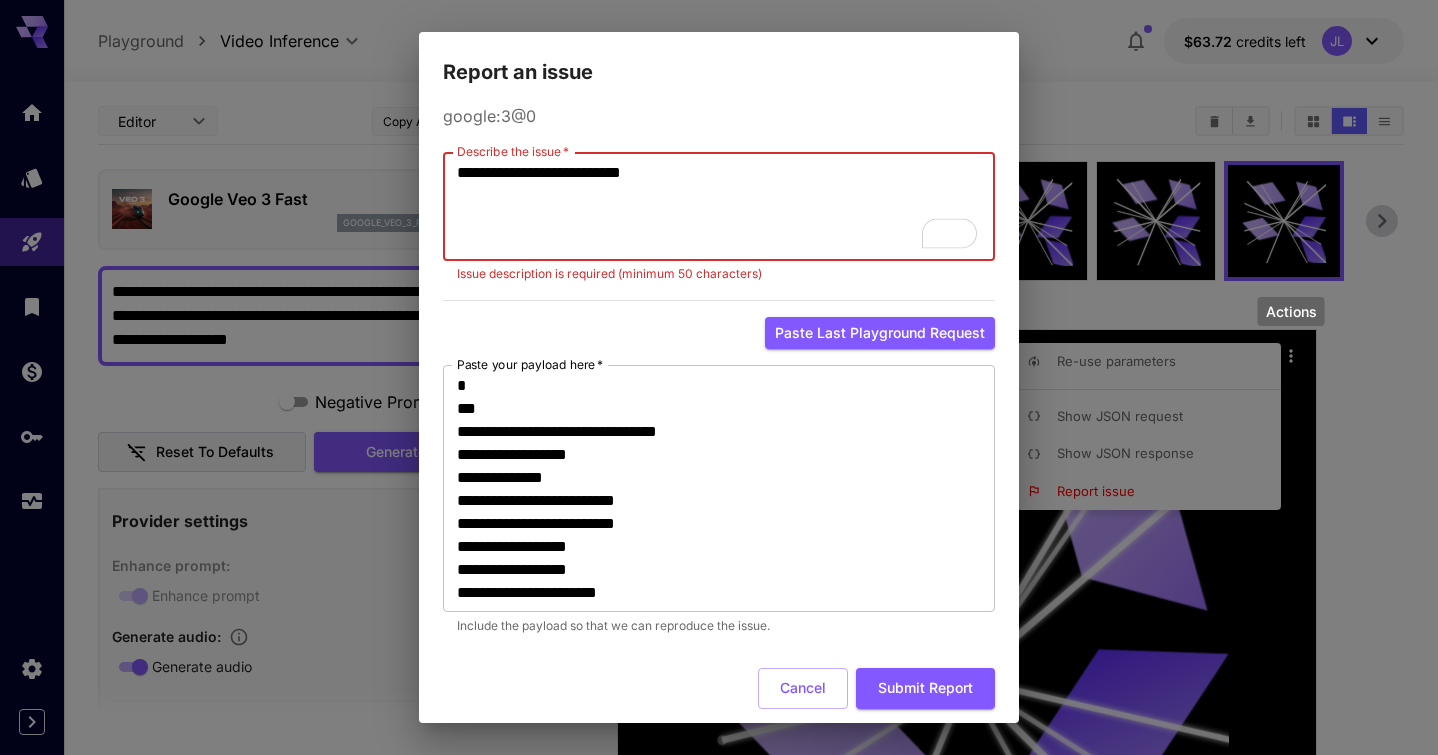 drag, startPoint x: 712, startPoint y: 179, endPoint x: 427, endPoint y: 174, distance: 285.04385 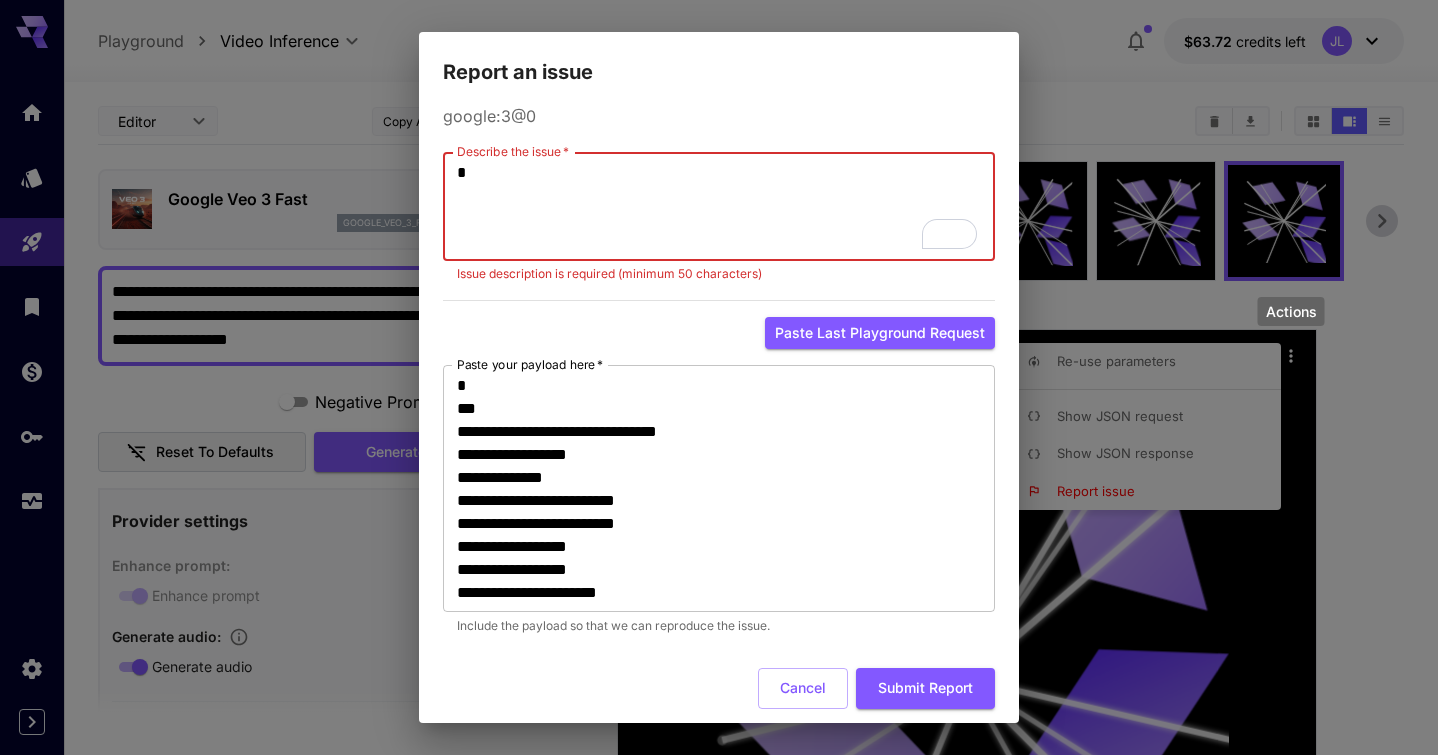 type on "**********" 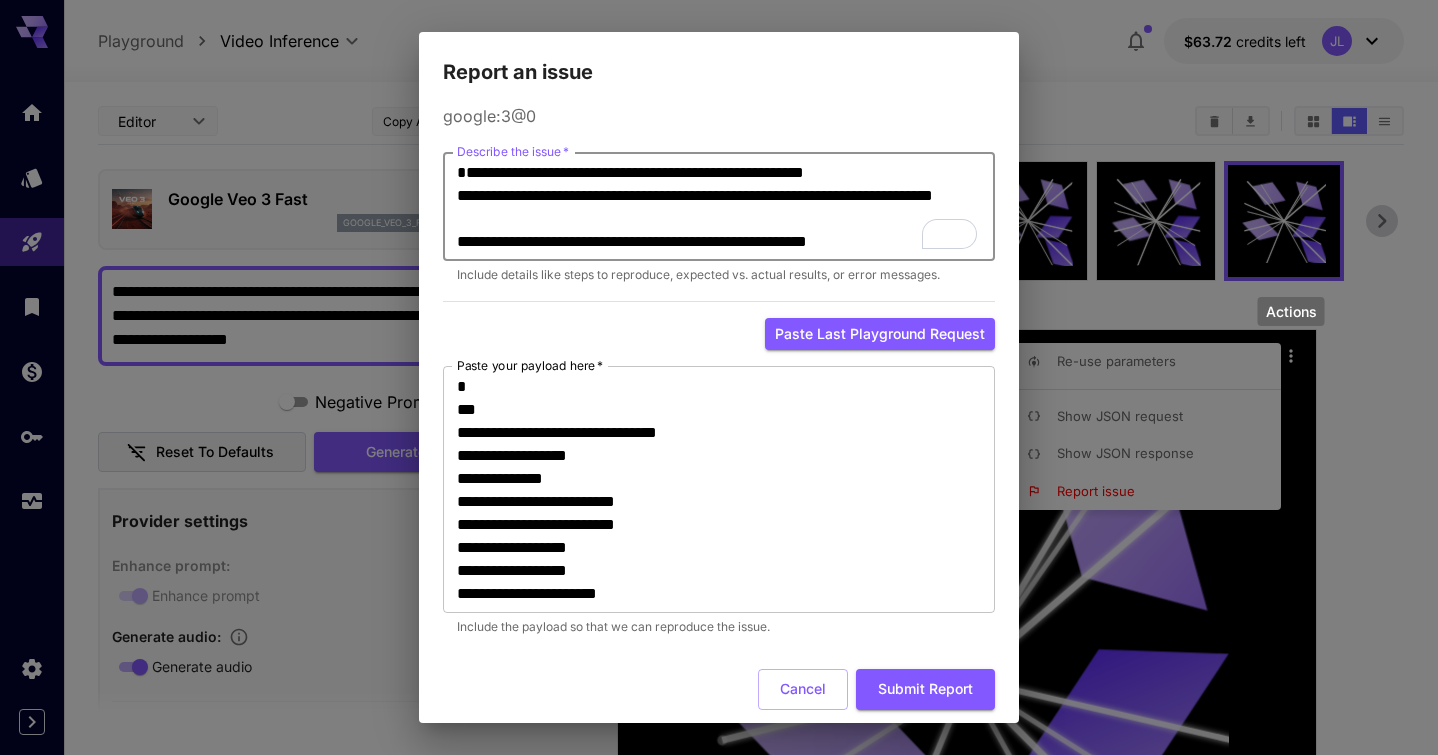 scroll, scrollTop: 1654, scrollLeft: 0, axis: vertical 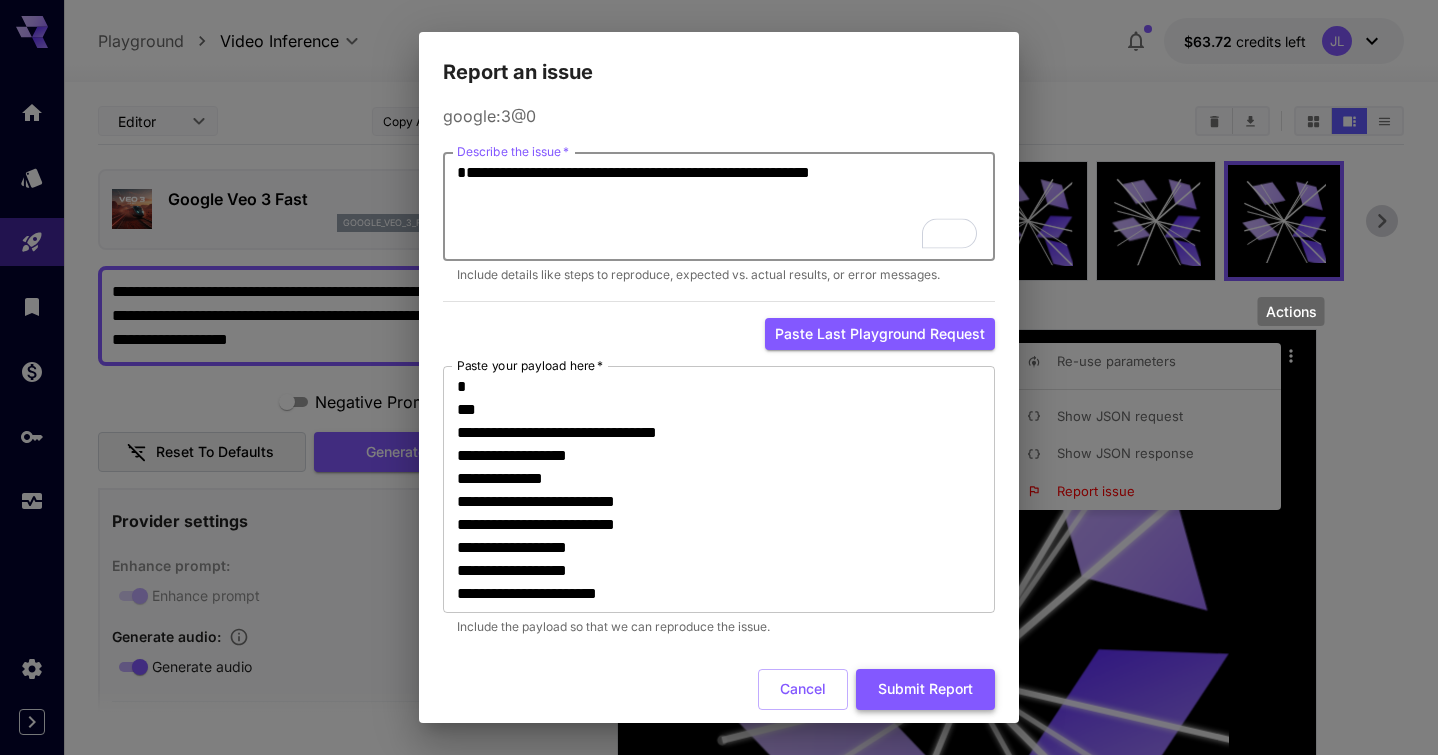 type on "**********" 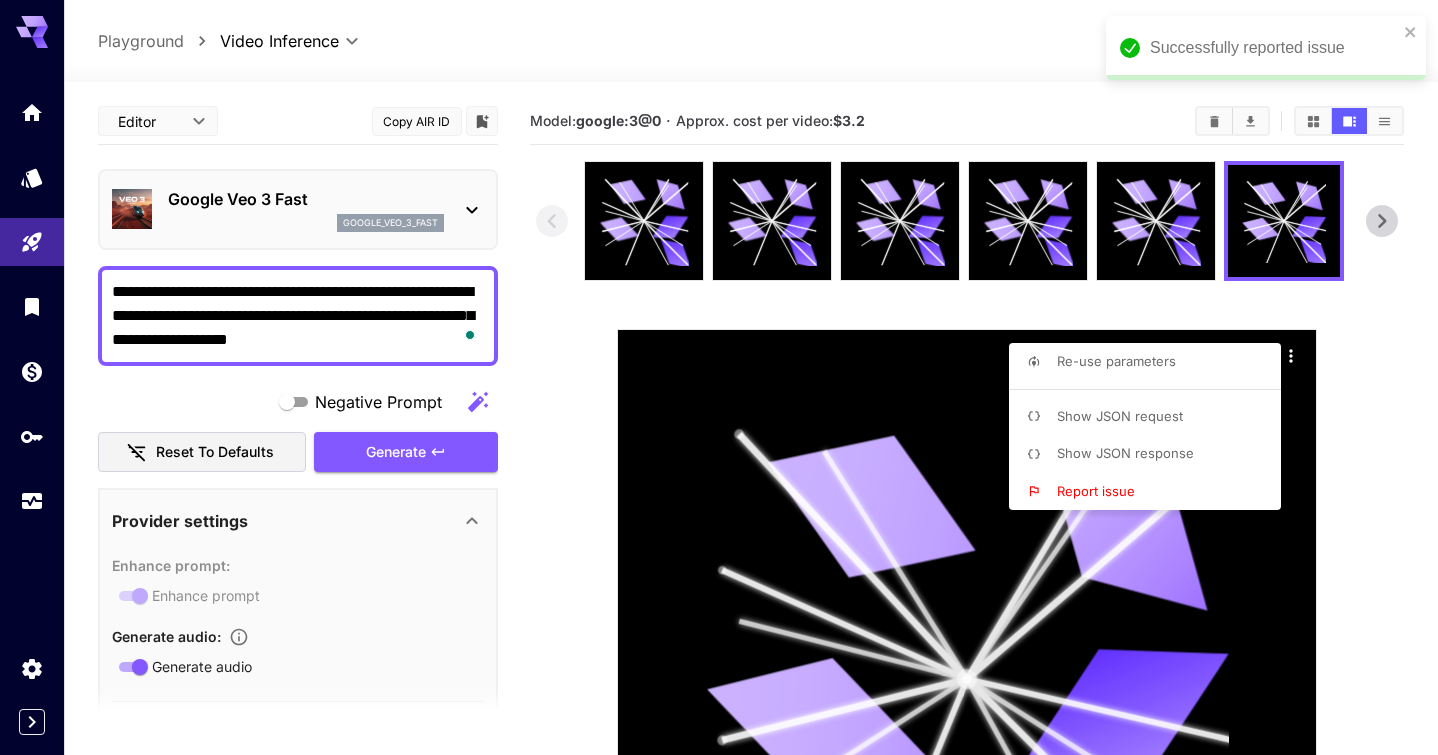 click at bounding box center (719, 377) 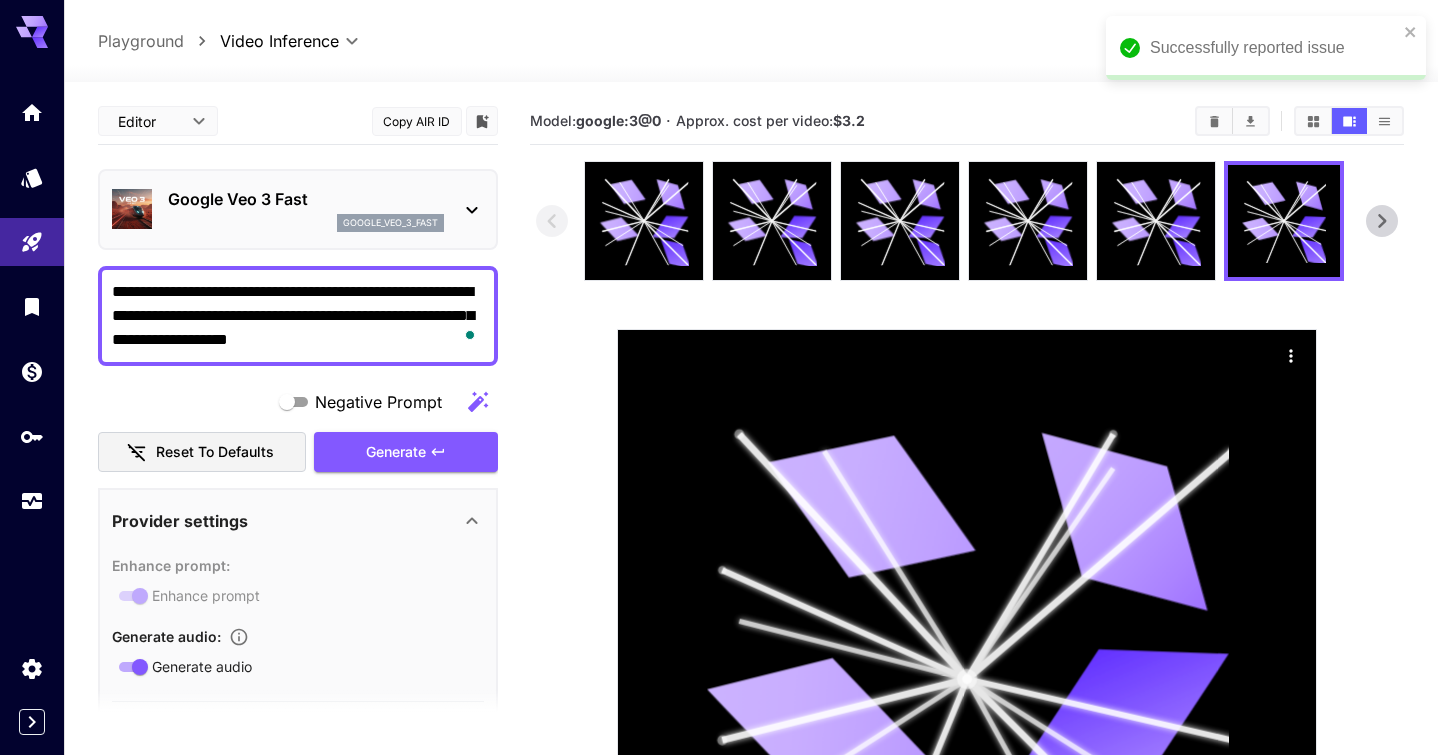 click on "**********" at bounding box center (719, 544) 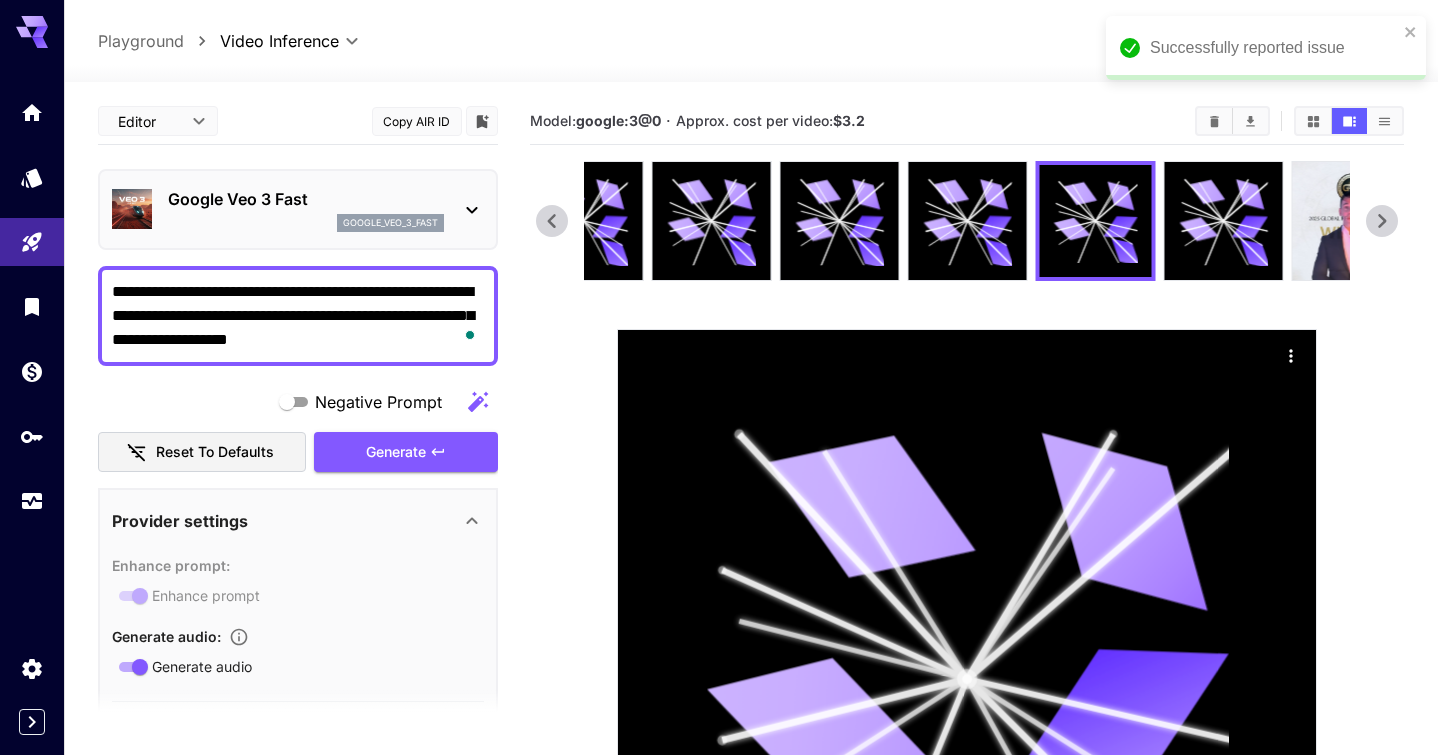 click 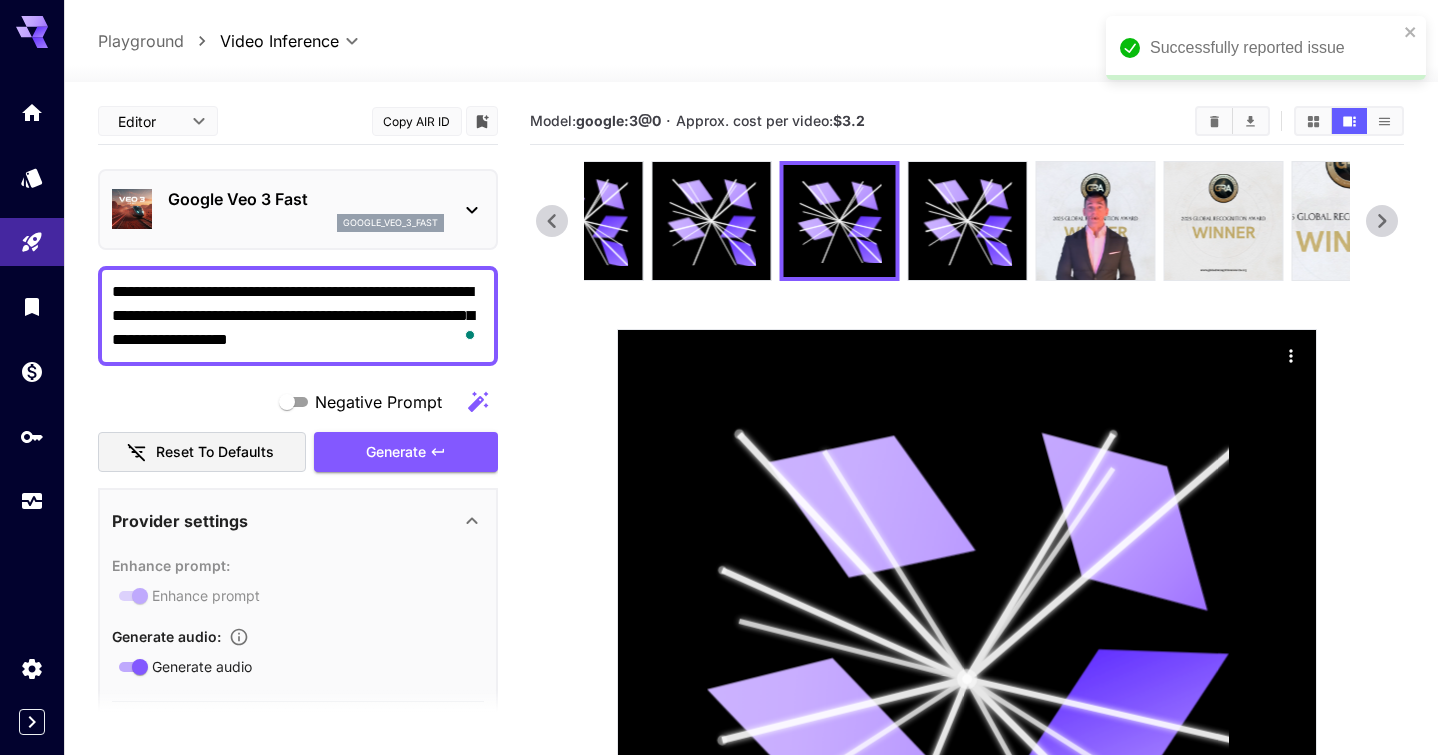 click 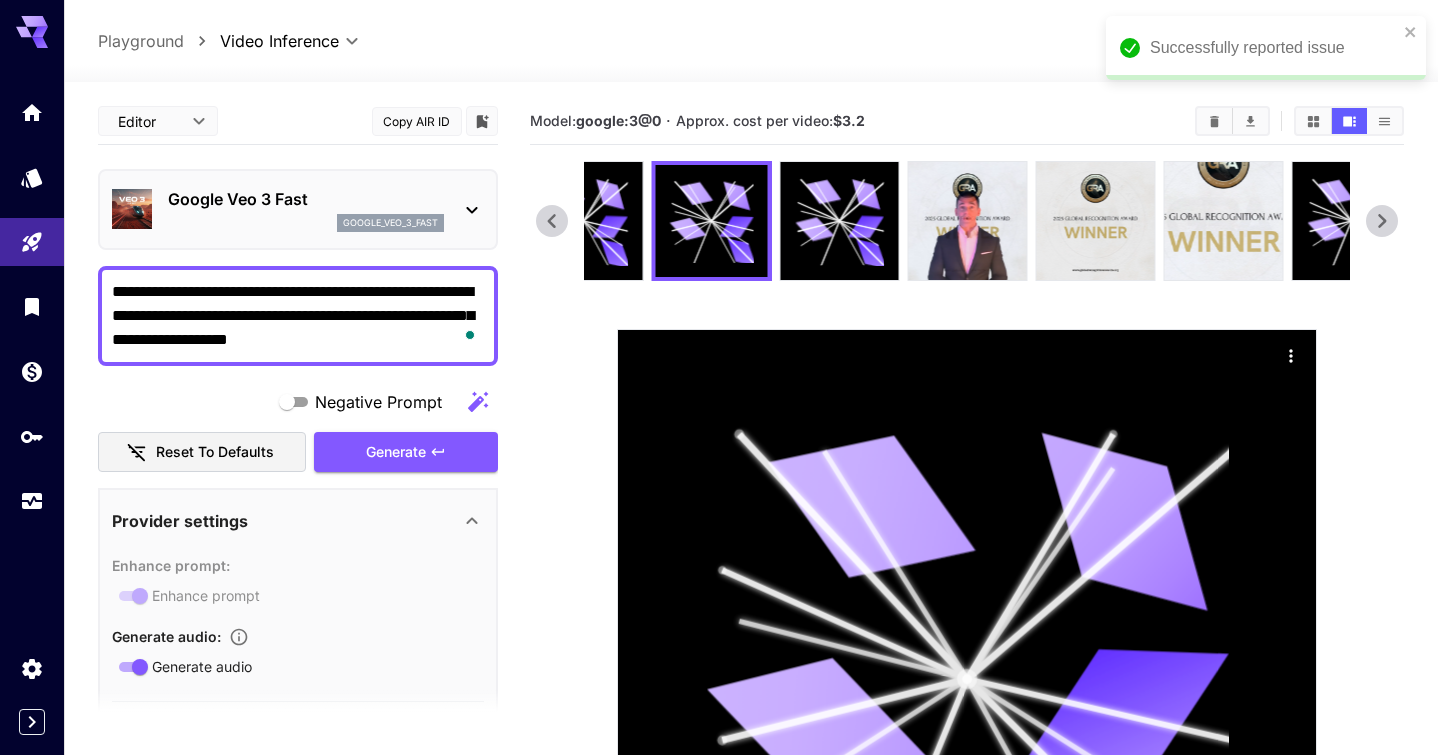 click 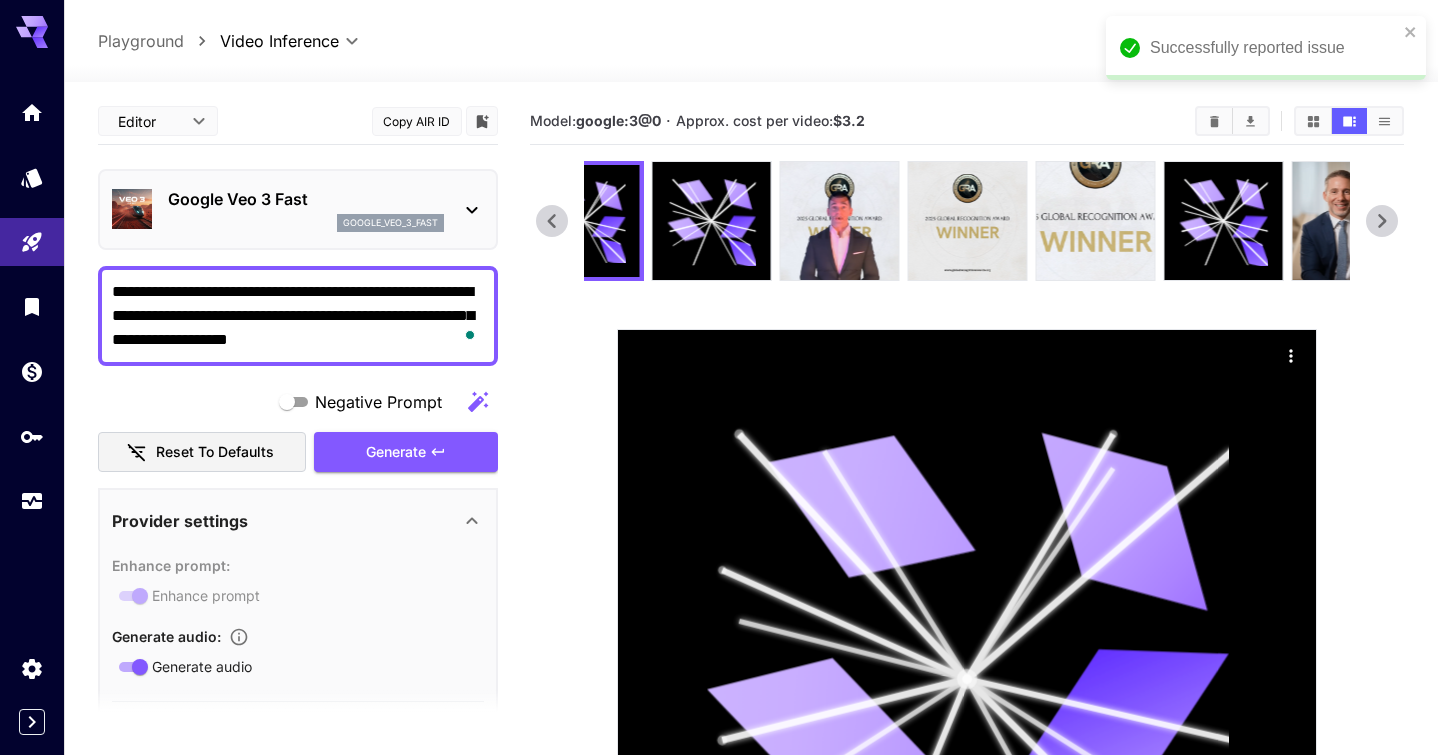 click 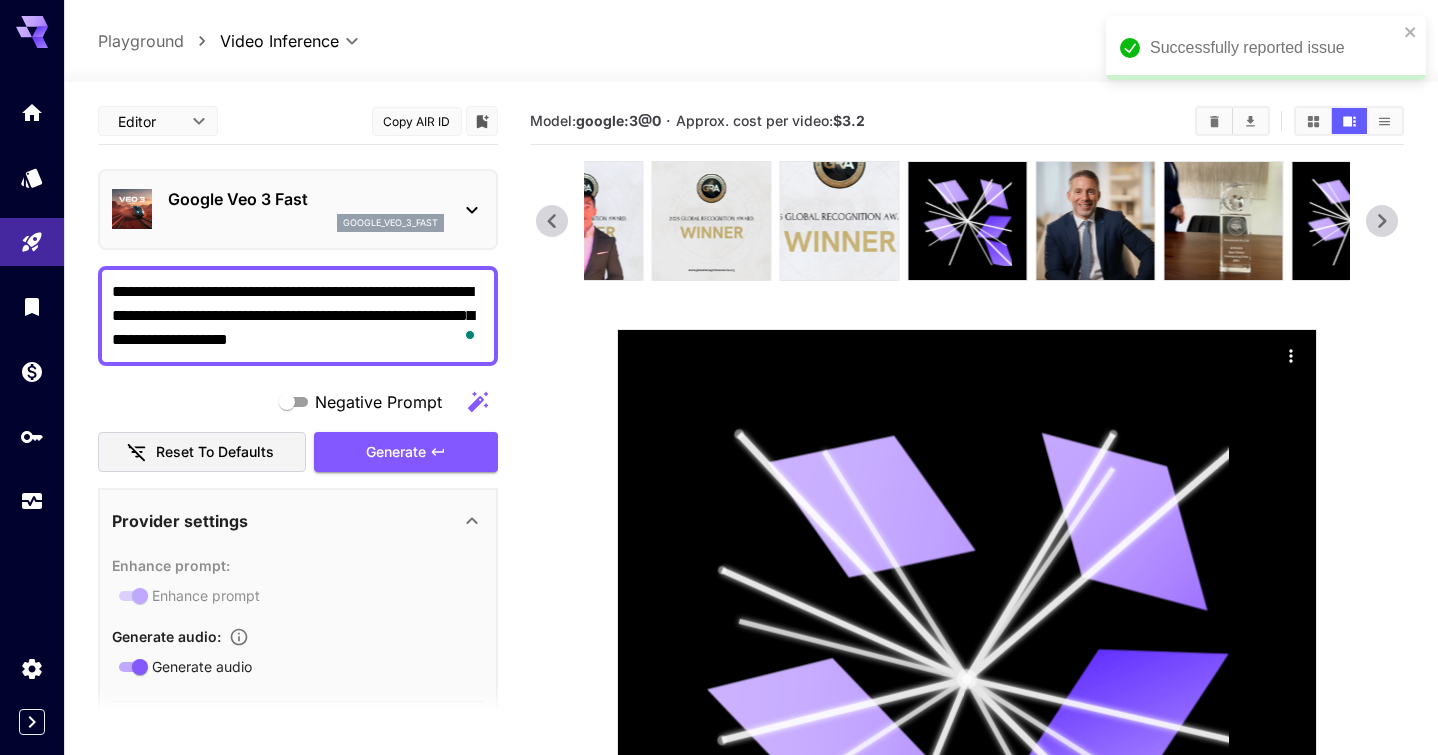 click 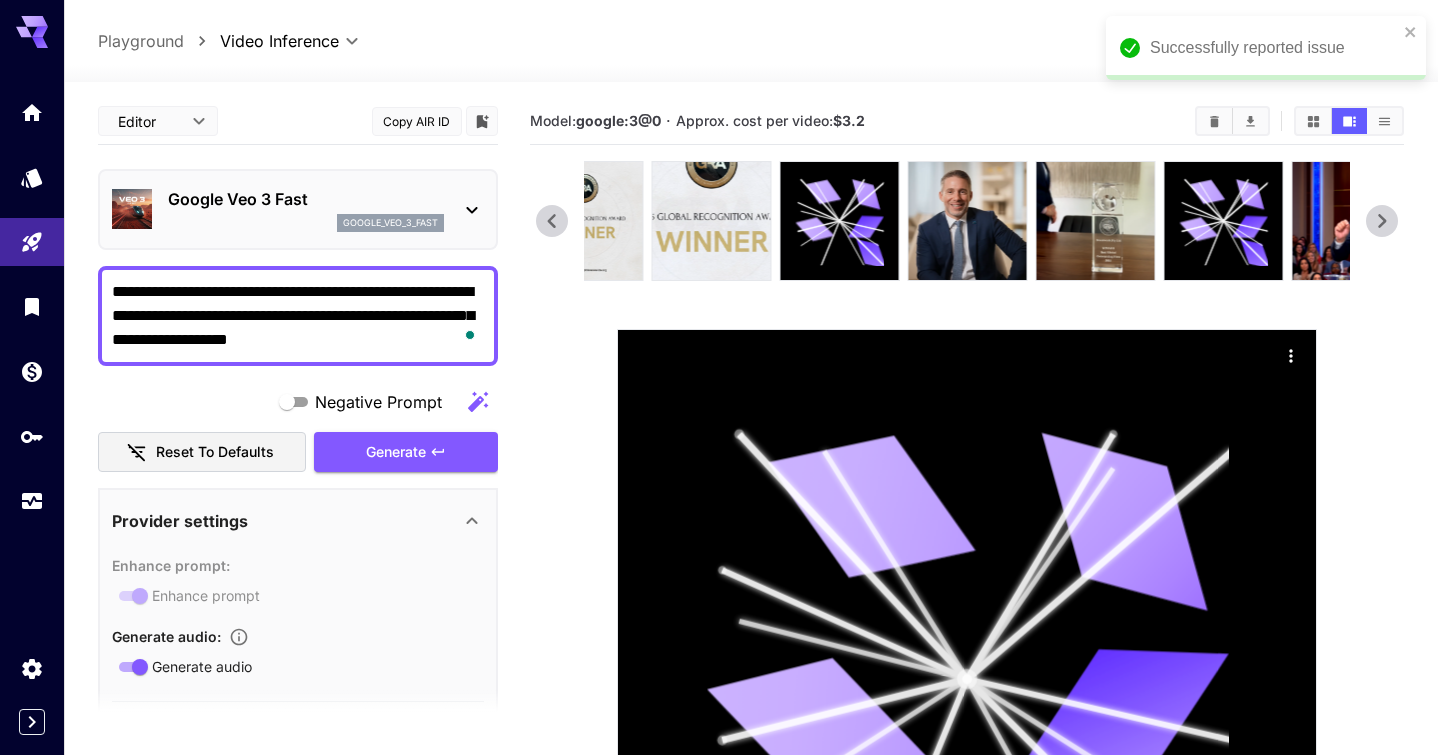 click 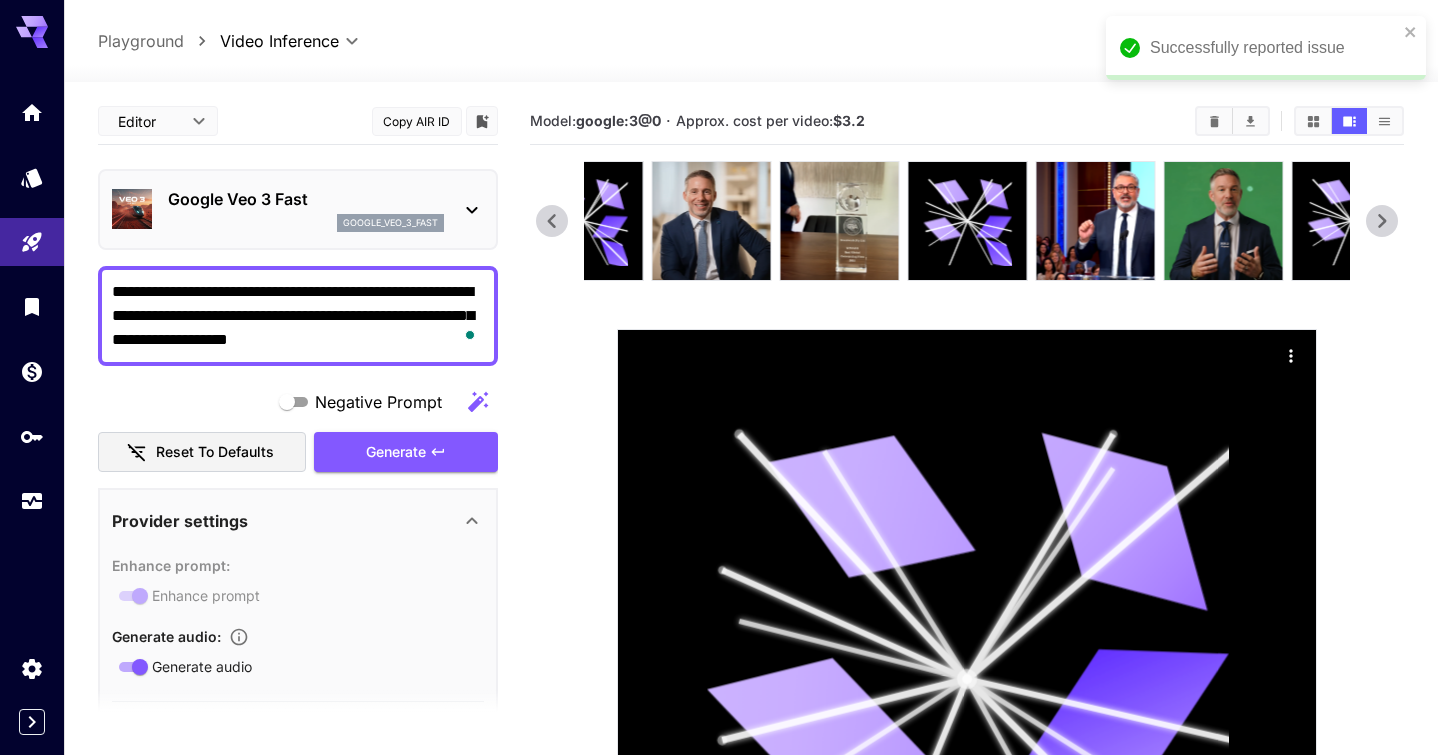 click 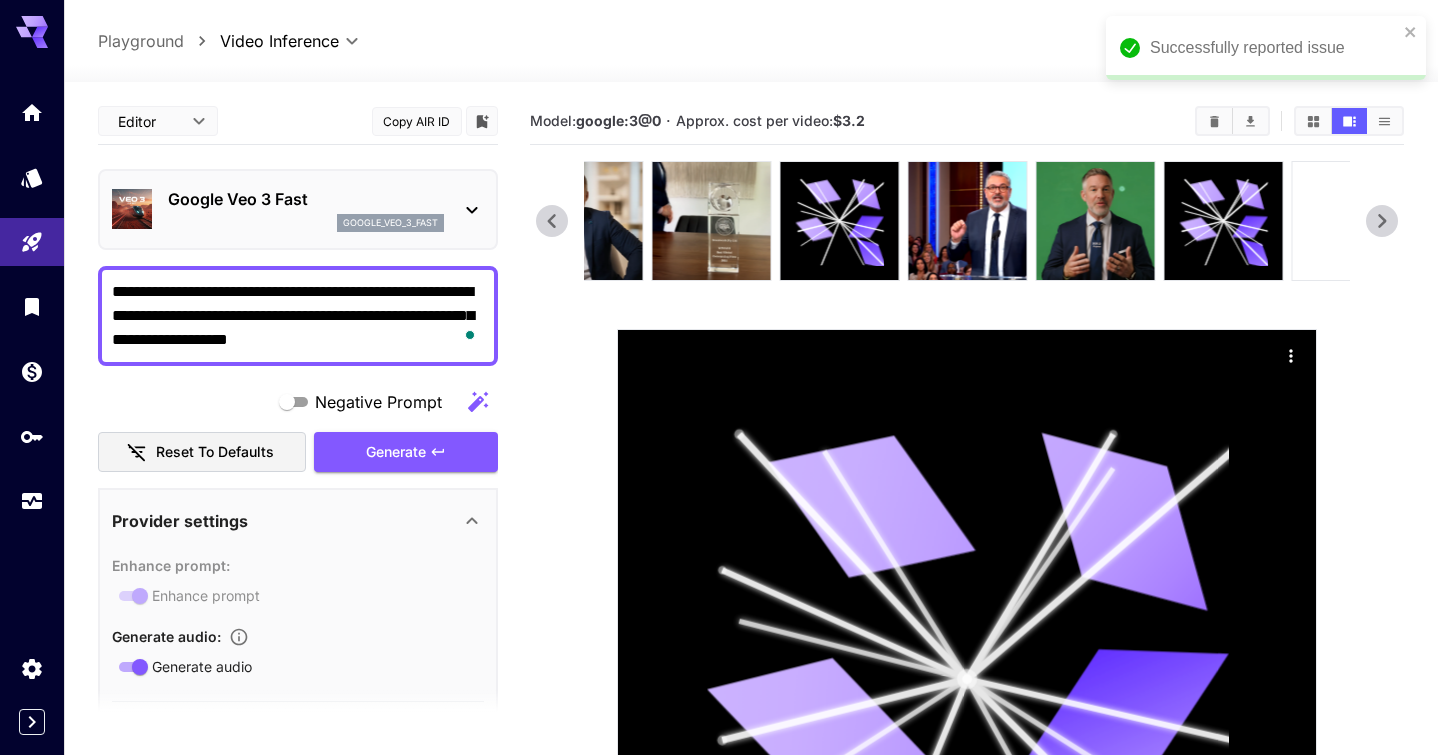 click 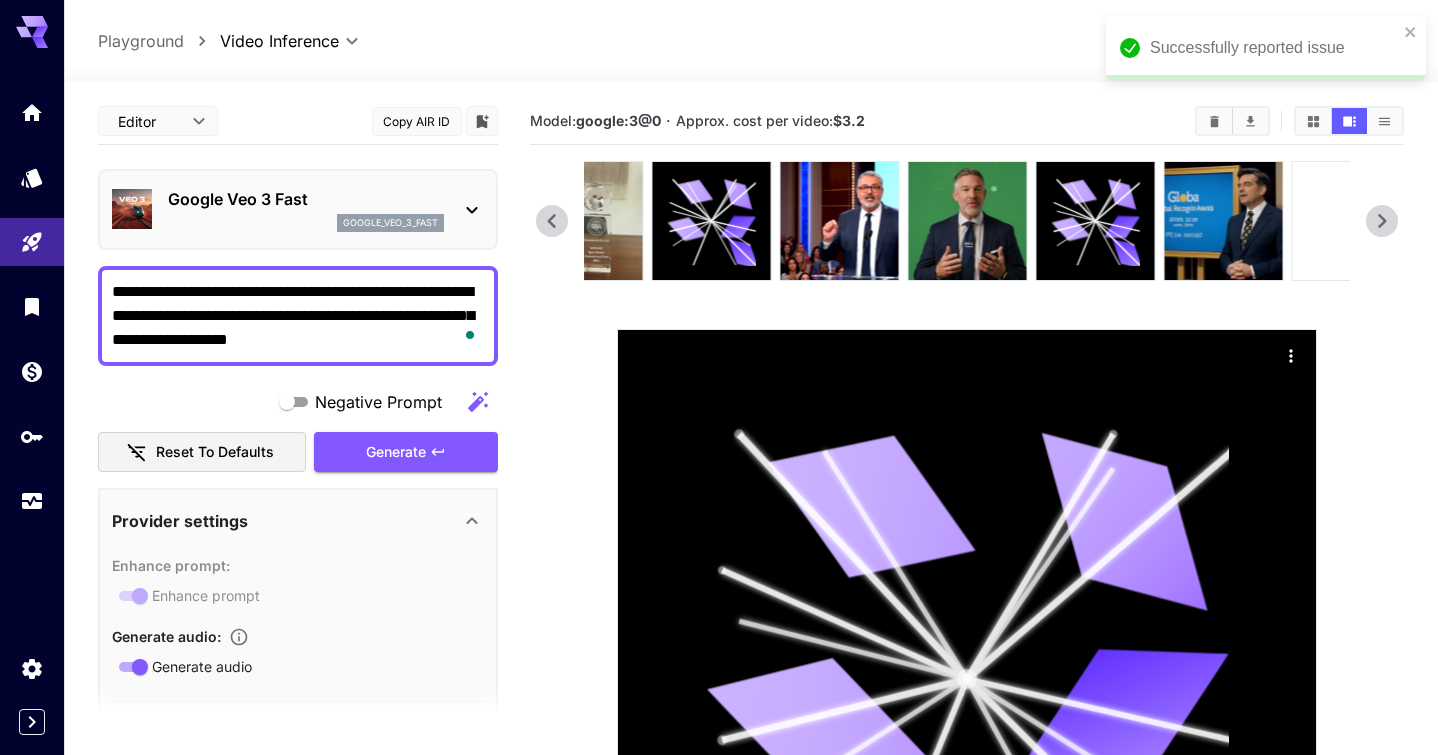 click 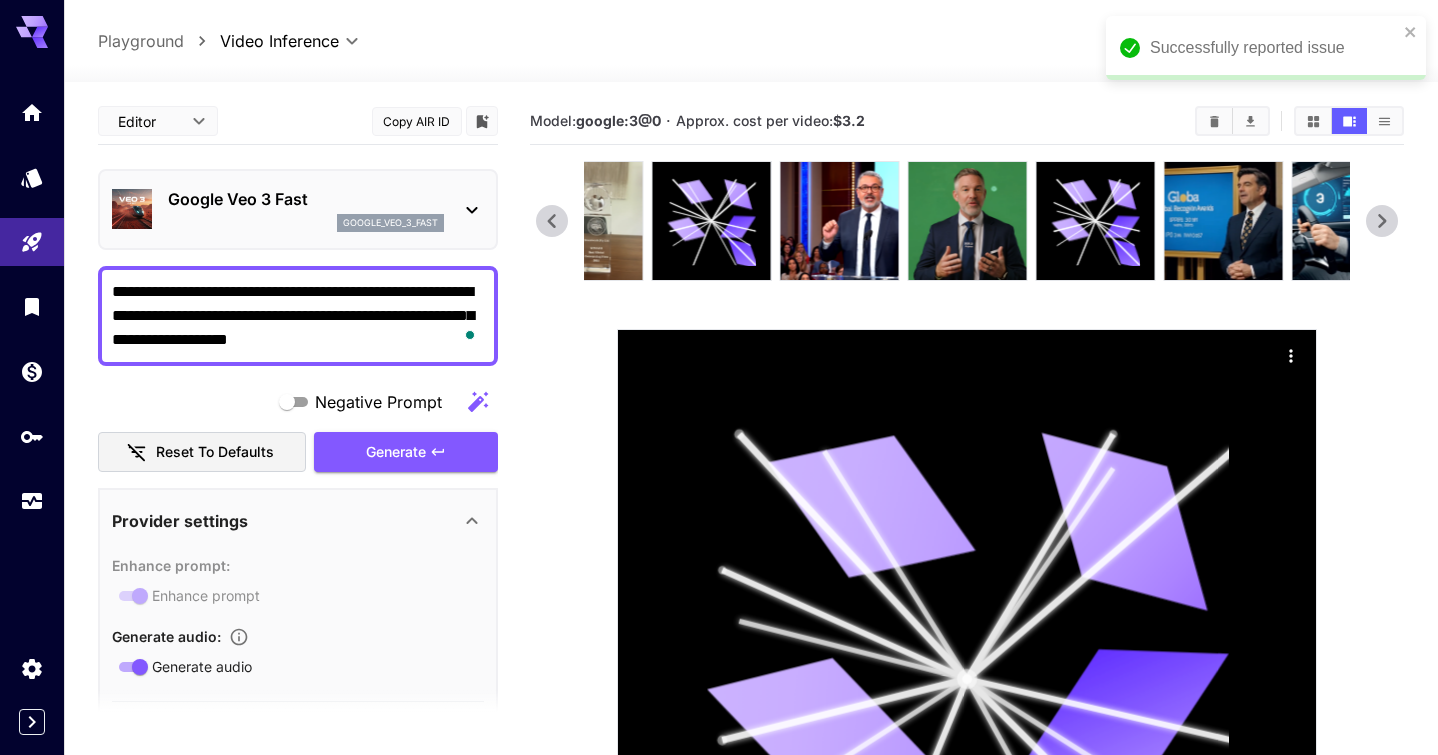 click 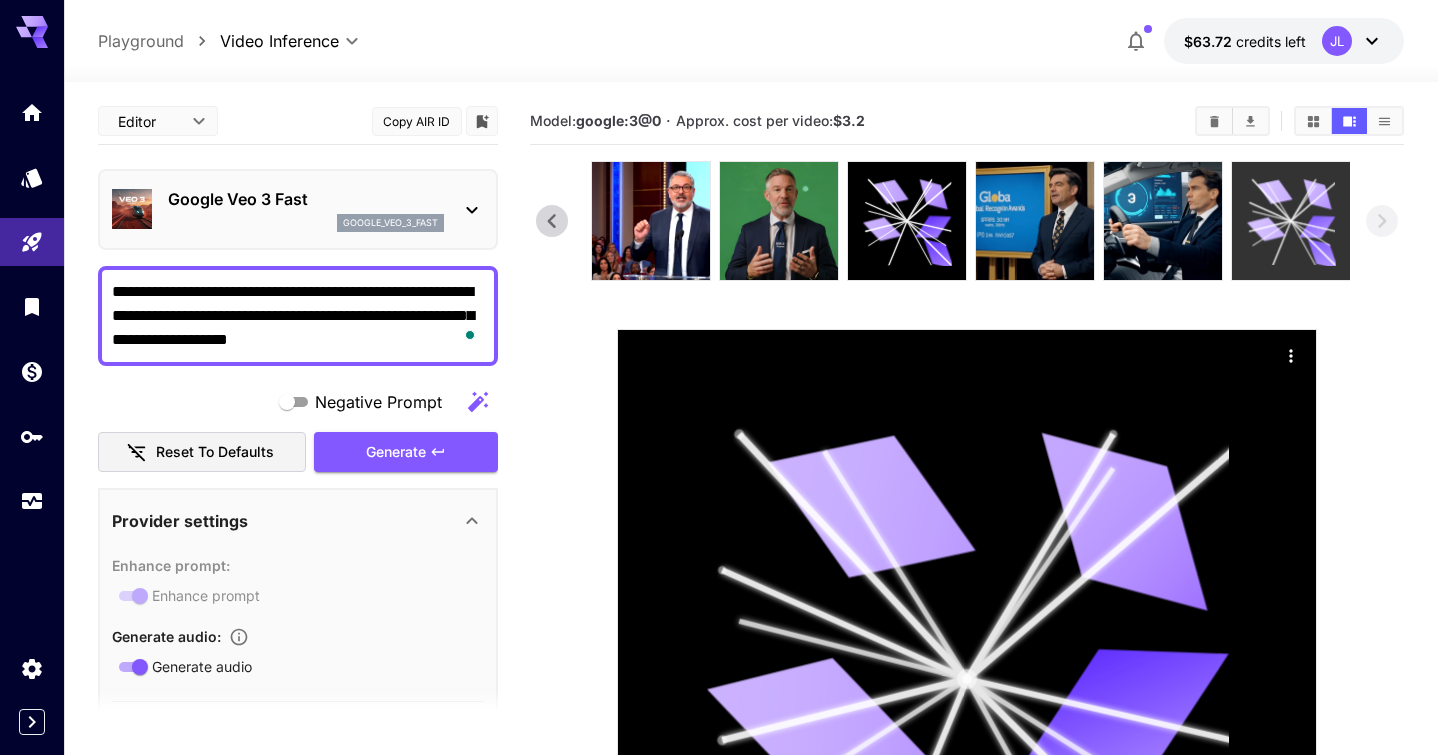 click 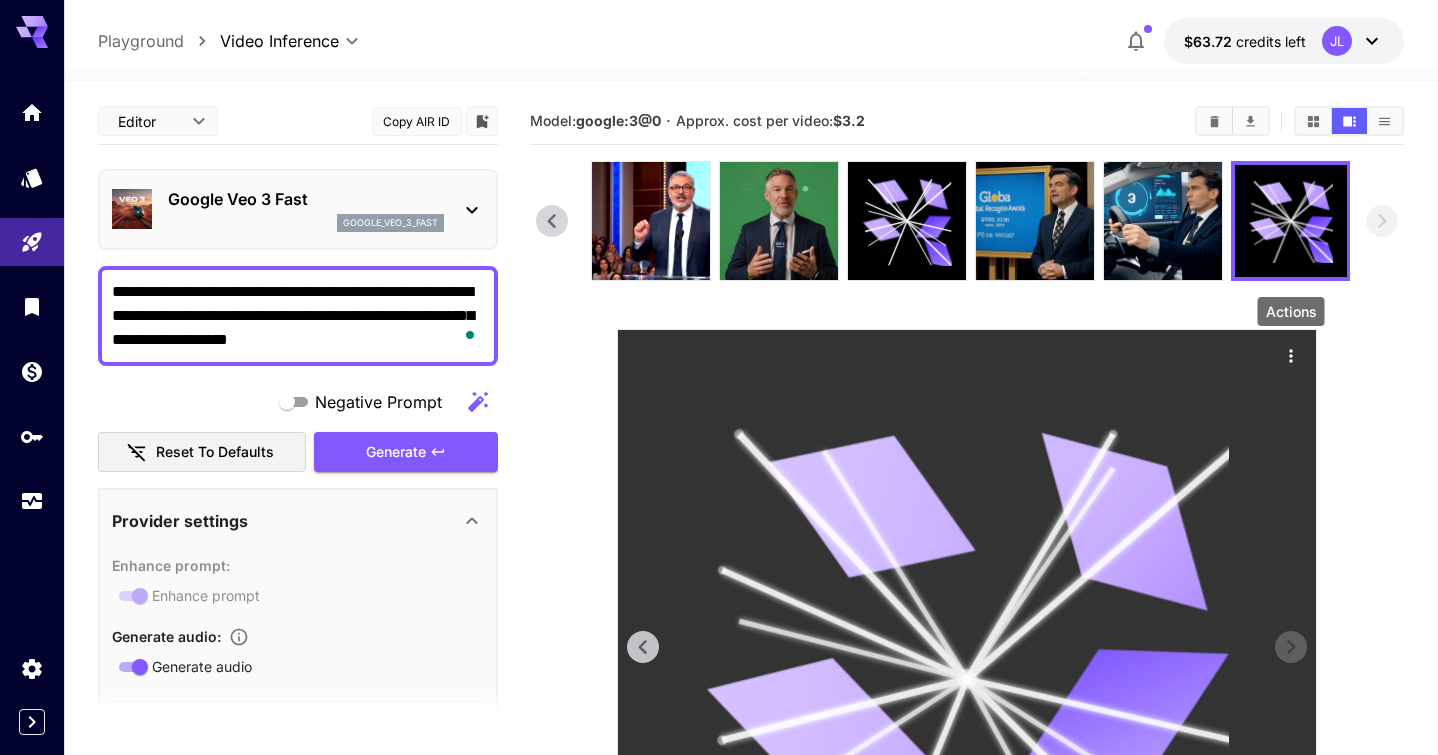 click 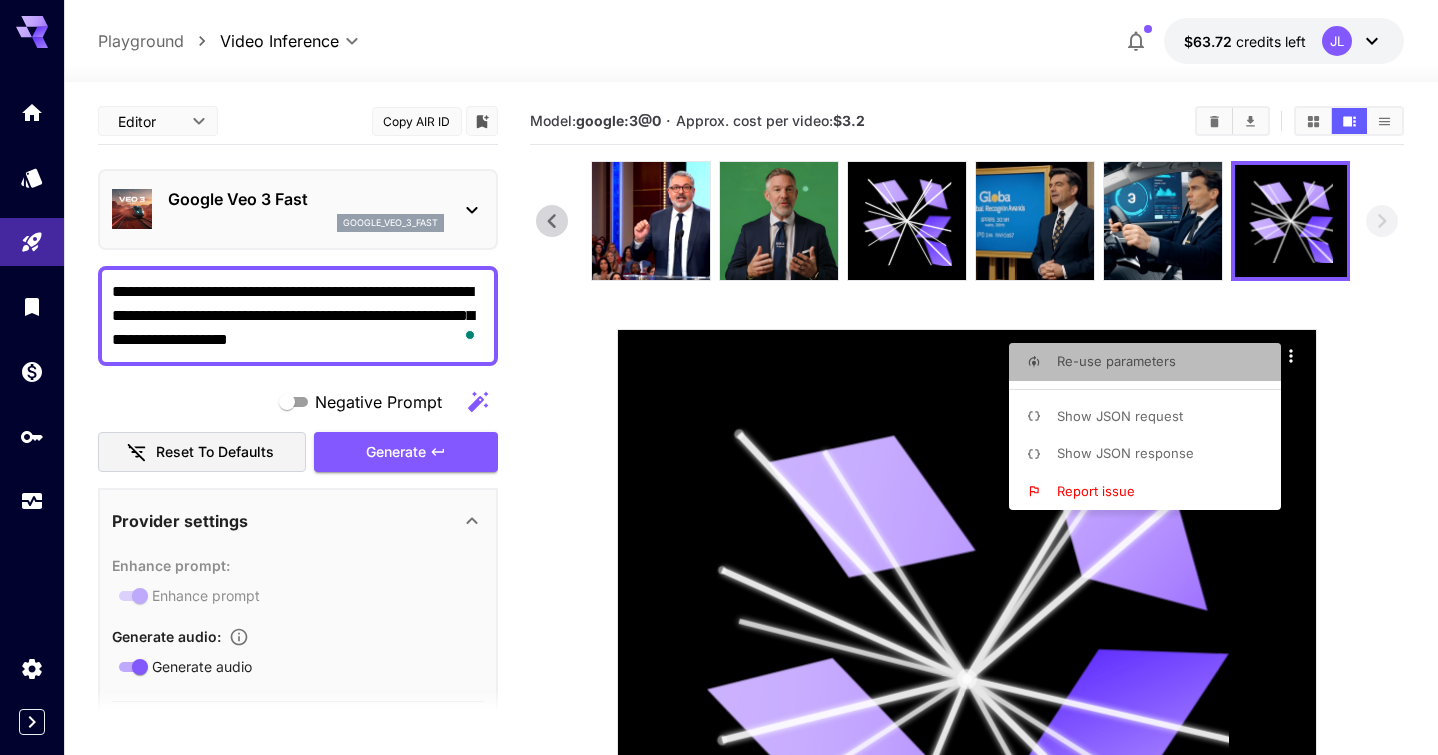 click on "Re-use parameters" at bounding box center [1116, 361] 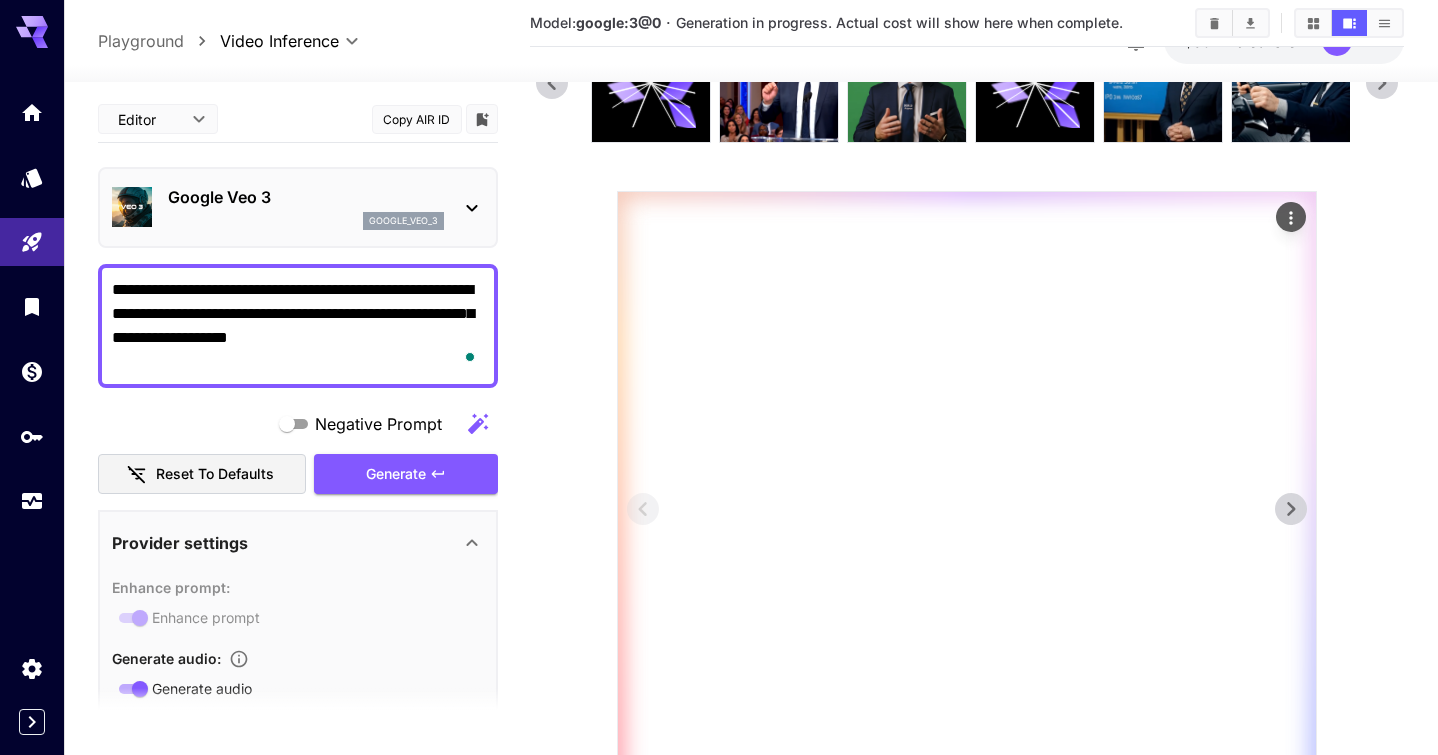 scroll, scrollTop: 0, scrollLeft: 0, axis: both 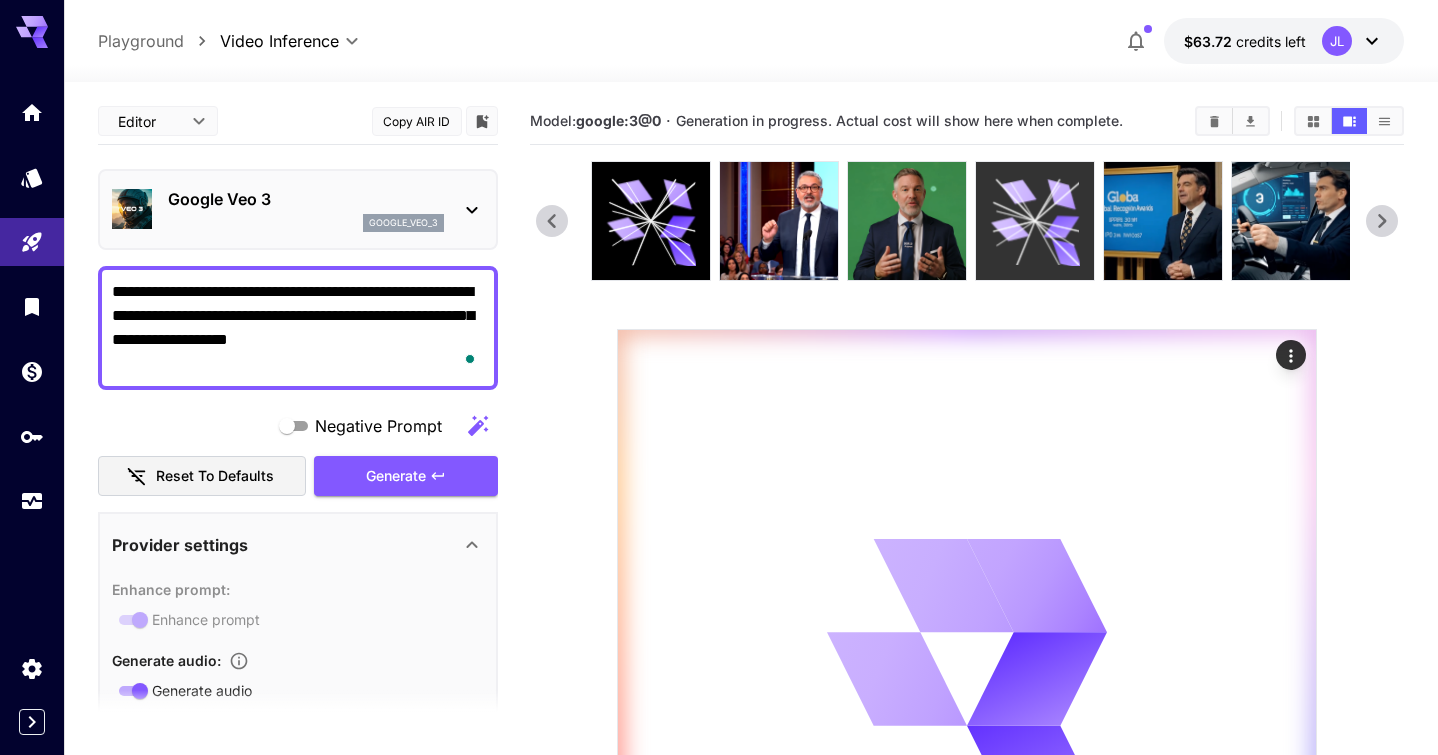 click 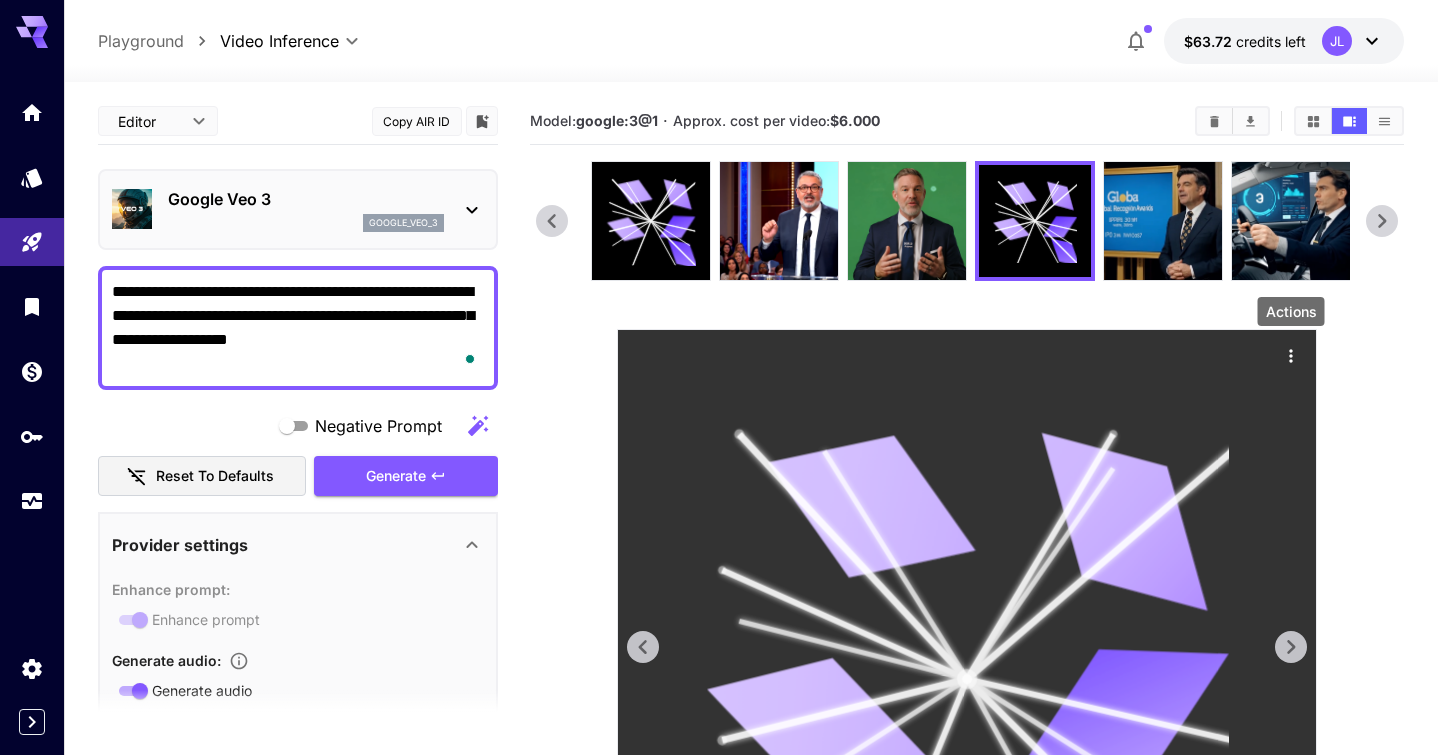 click 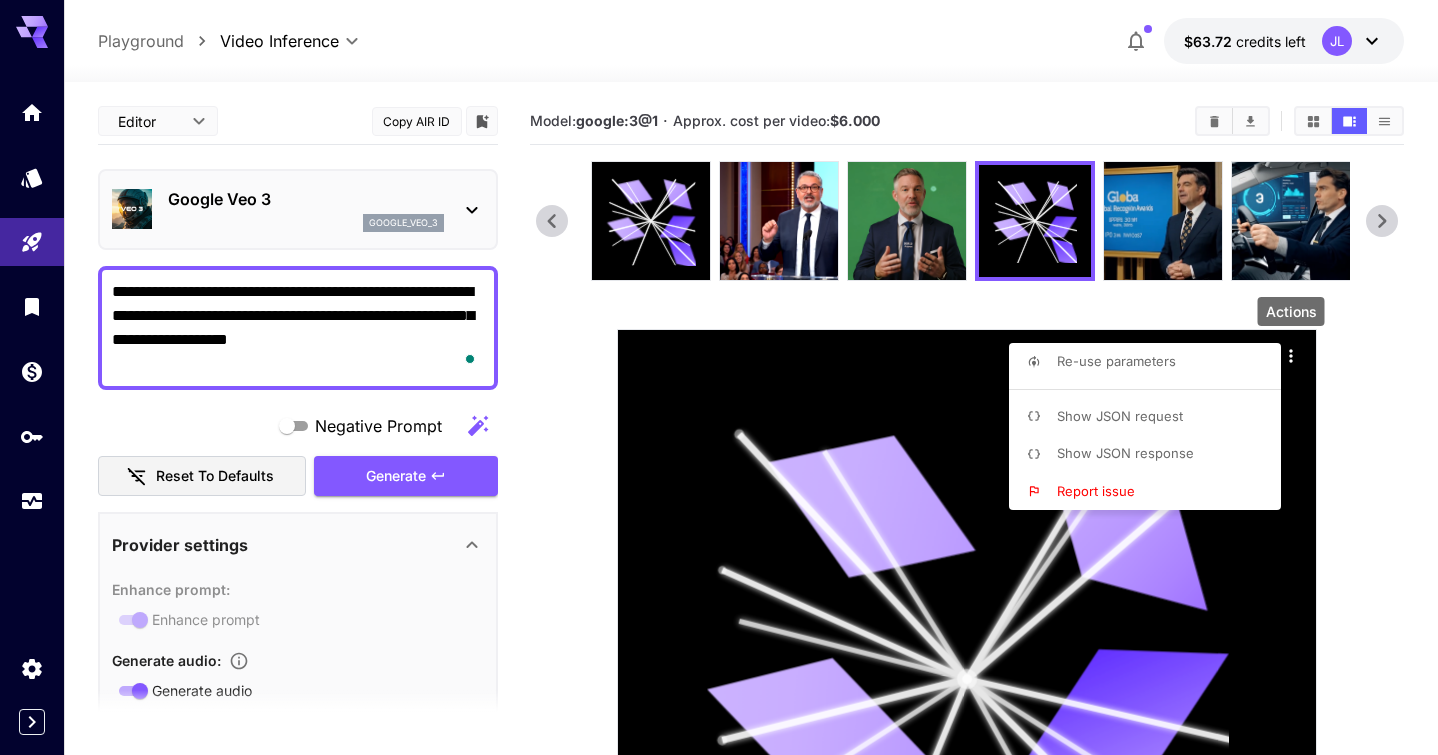 click on "Re-use parameters" at bounding box center [1151, 362] 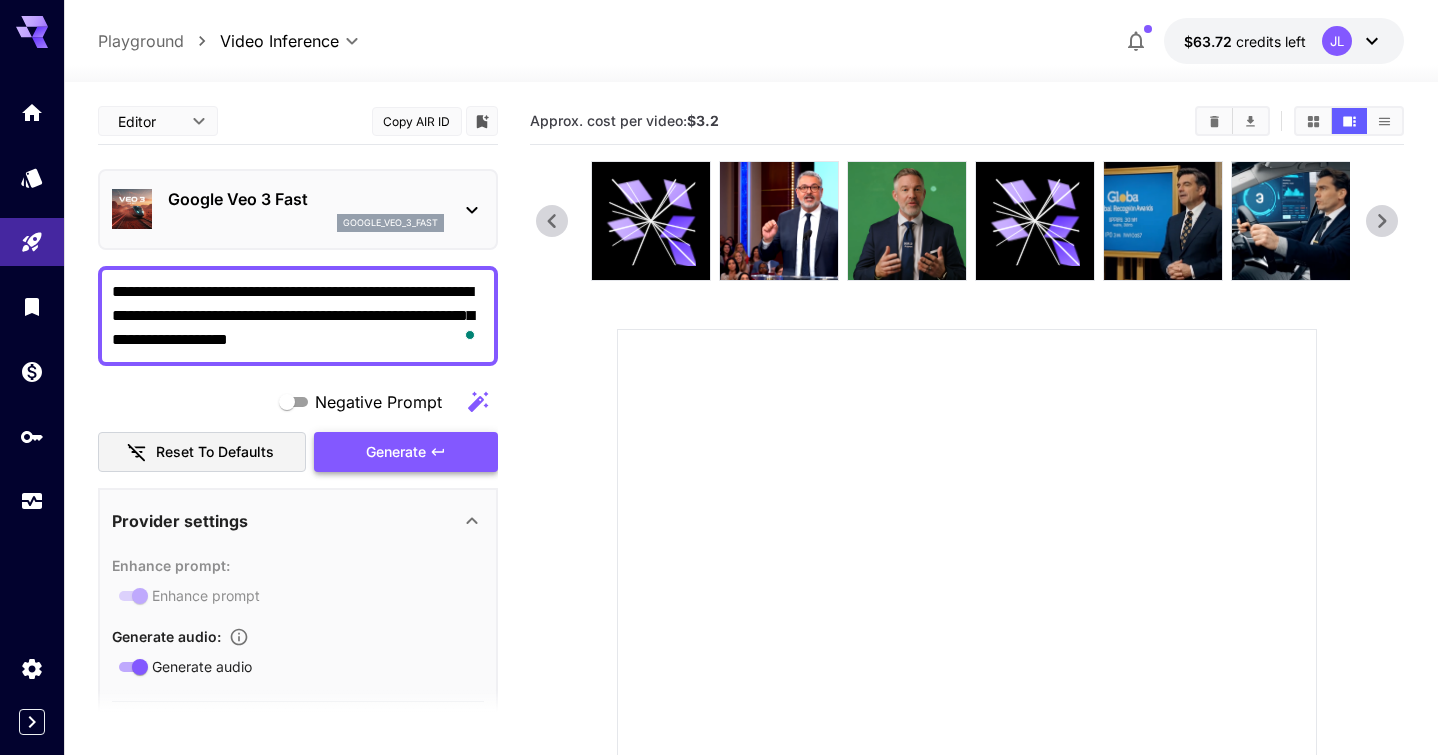 click on "Generate" at bounding box center (406, 452) 